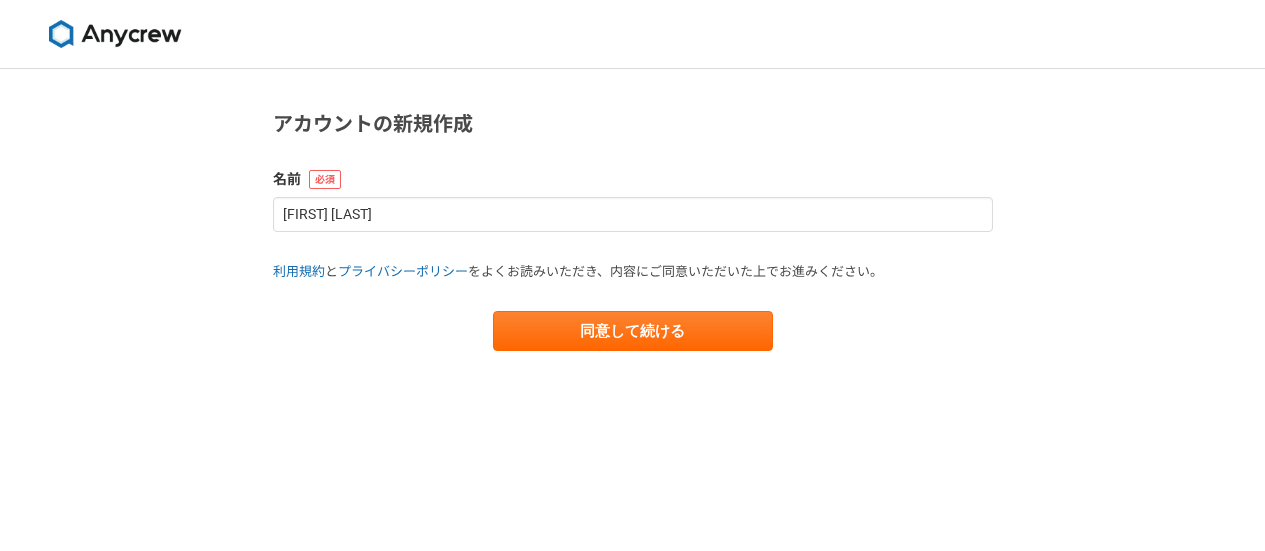 scroll, scrollTop: 0, scrollLeft: 0, axis: both 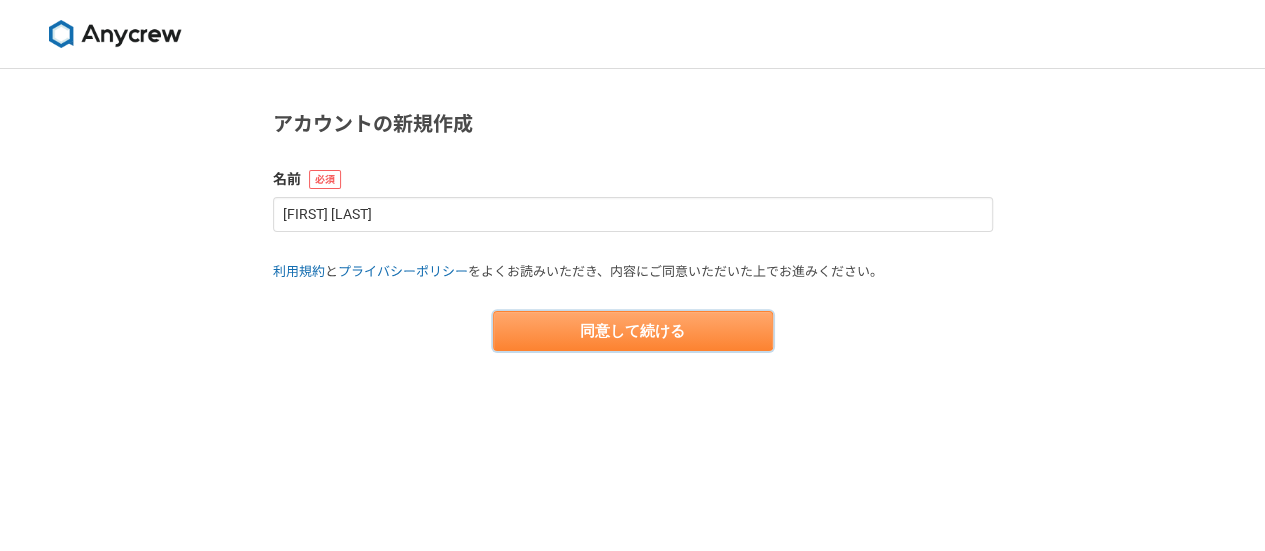 click on "同意して続ける" at bounding box center [633, 331] 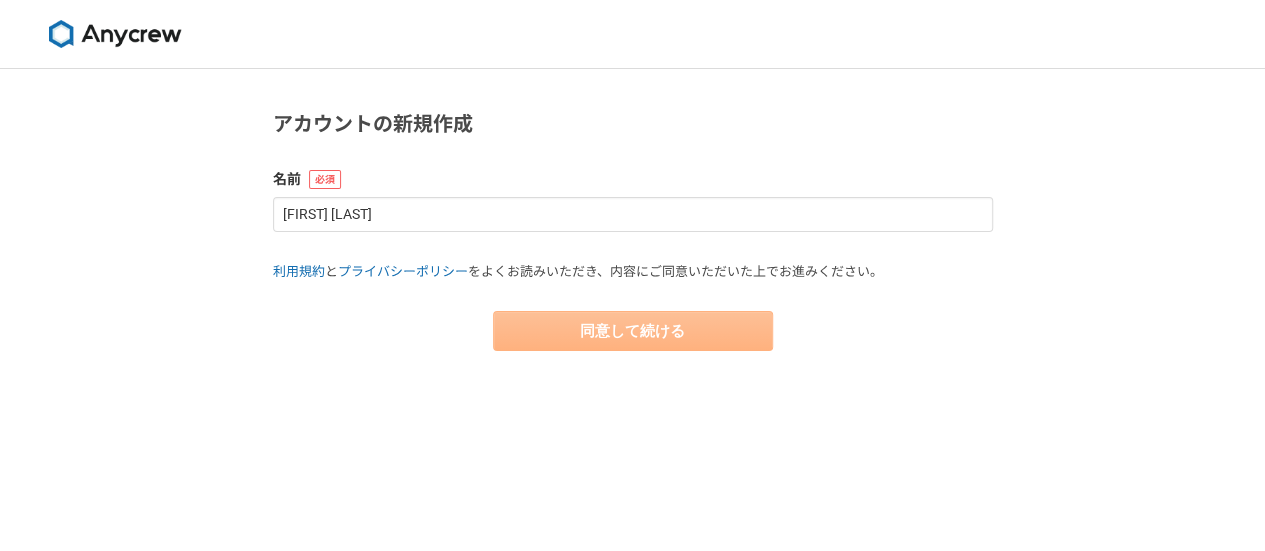 select on "13" 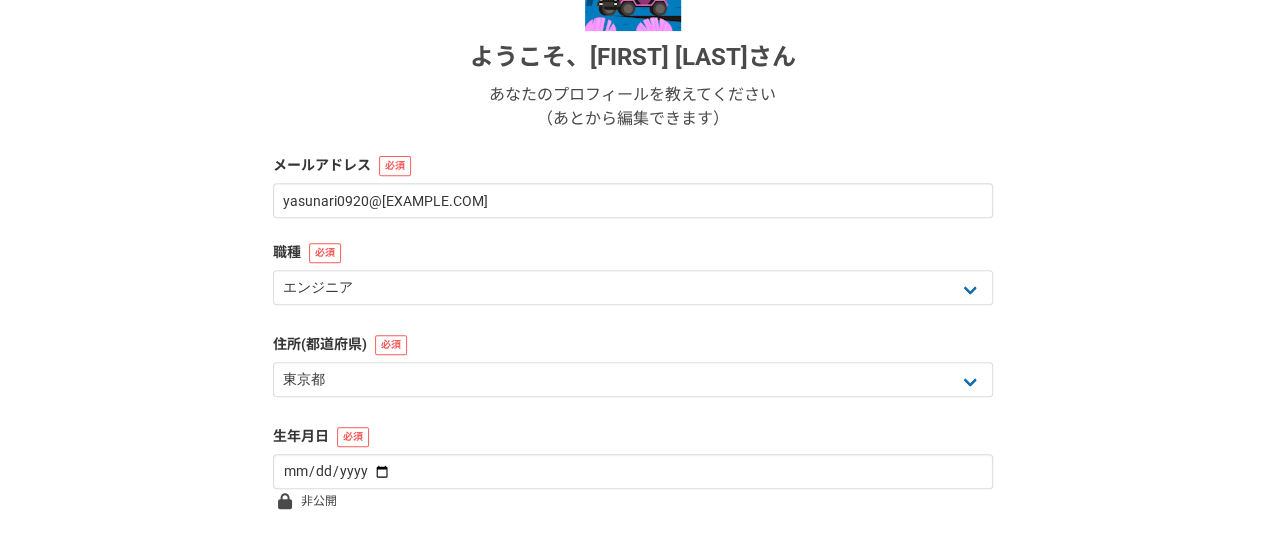 scroll, scrollTop: 445, scrollLeft: 0, axis: vertical 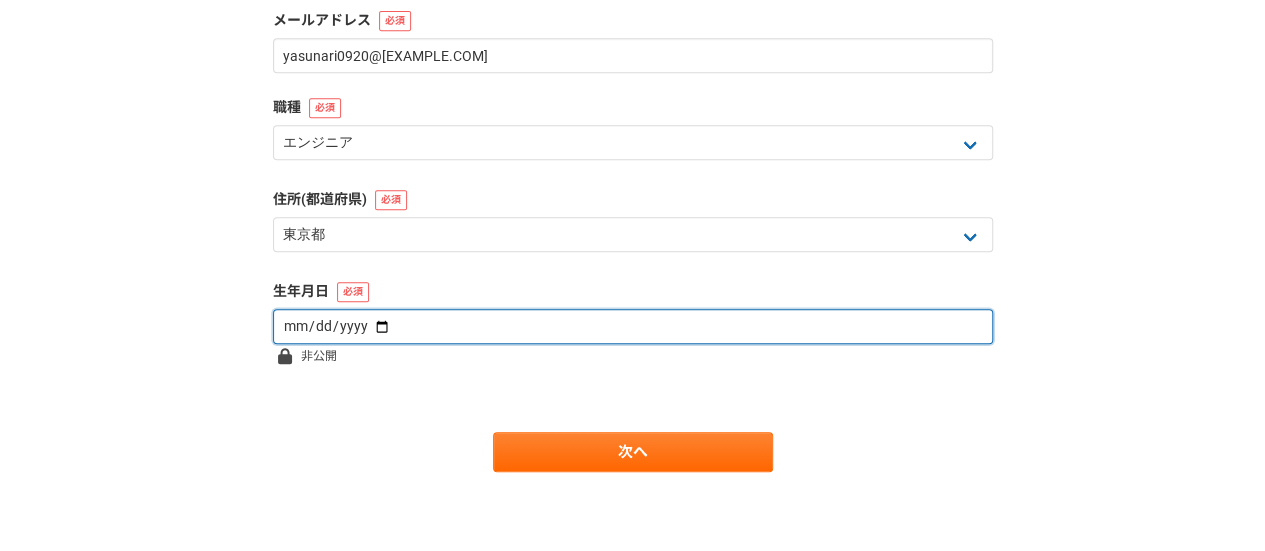 click at bounding box center (633, 326) 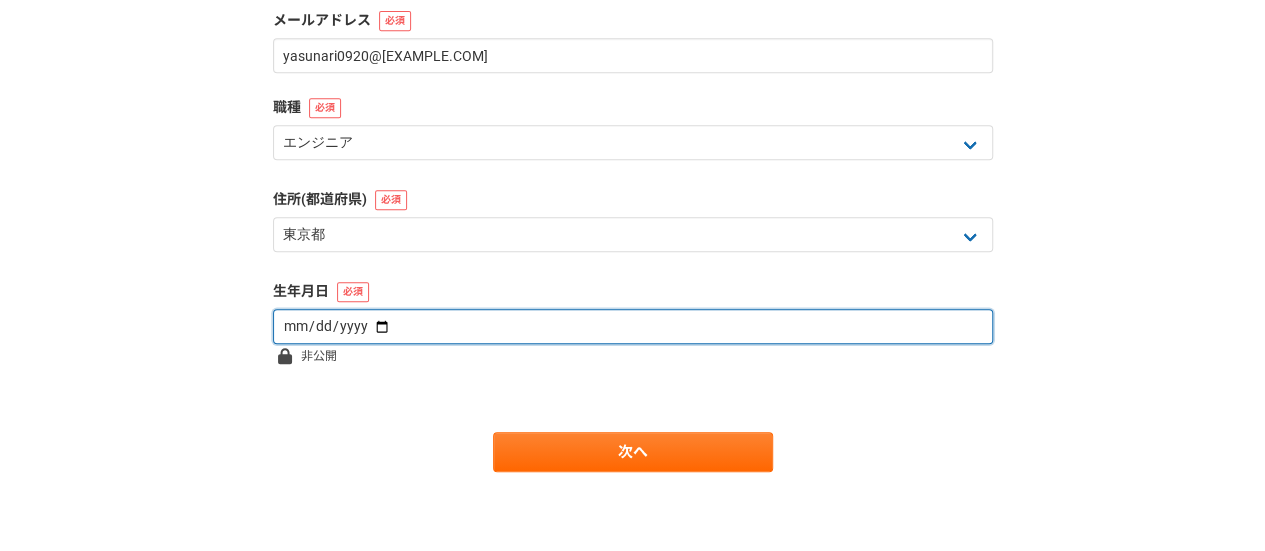 type on "[YEAR]-[MONTH]-[DAY]" 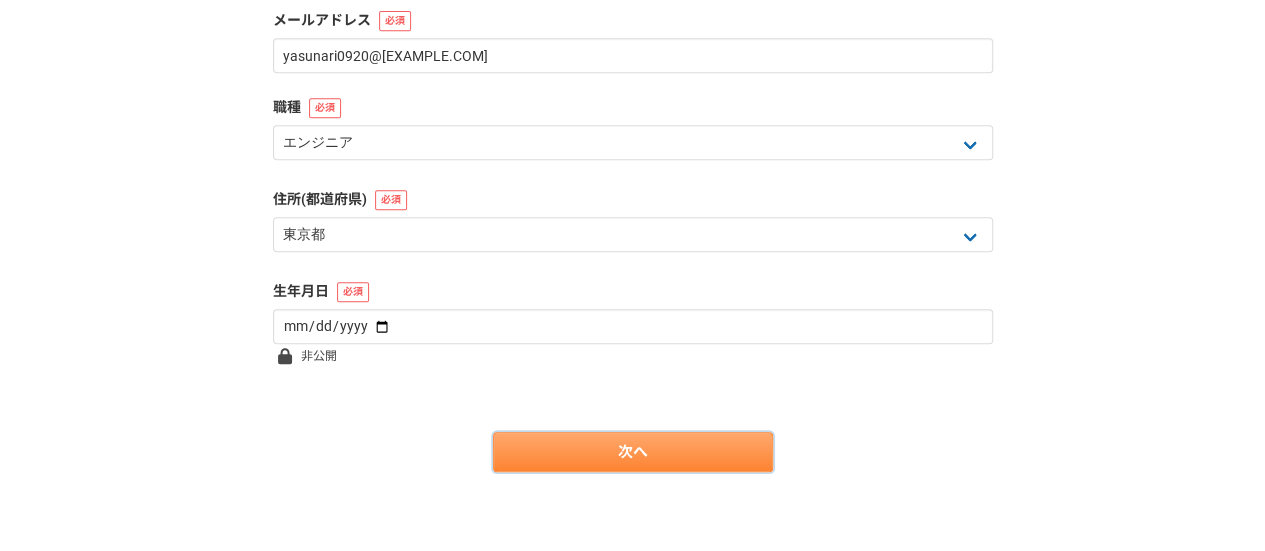 click on "次へ" at bounding box center [633, 452] 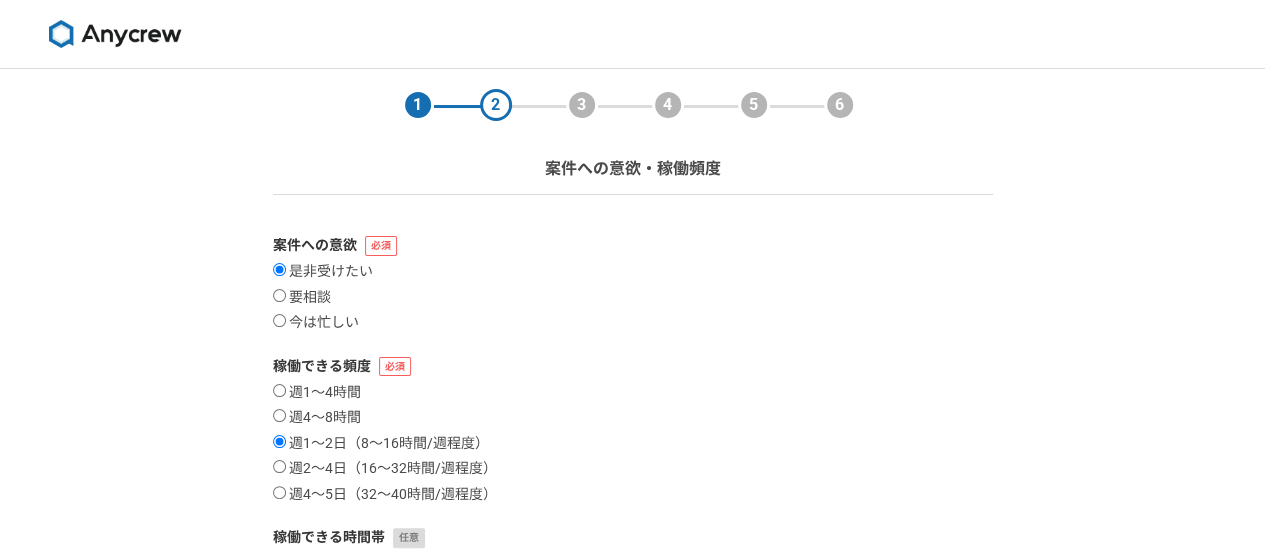 scroll, scrollTop: 200, scrollLeft: 0, axis: vertical 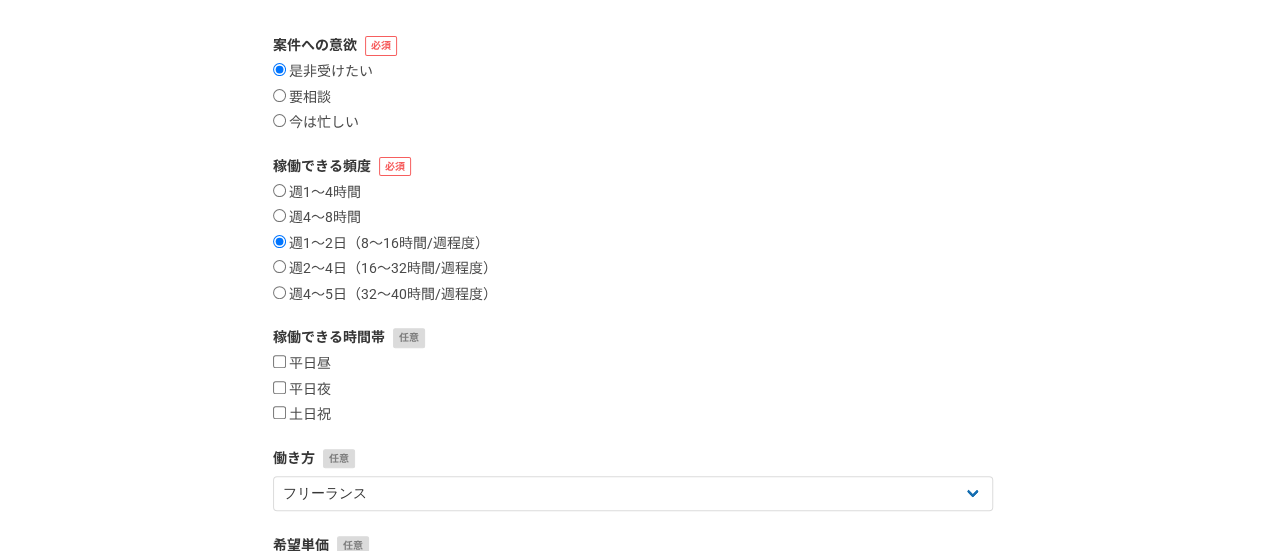 click on "週1〜4時間   週4〜8時間   週1〜2日（8〜16時間/週程度）   週2〜4日（16〜32時間/週程度）   週4〜5日（32〜40時間/週程度）" at bounding box center [633, 244] 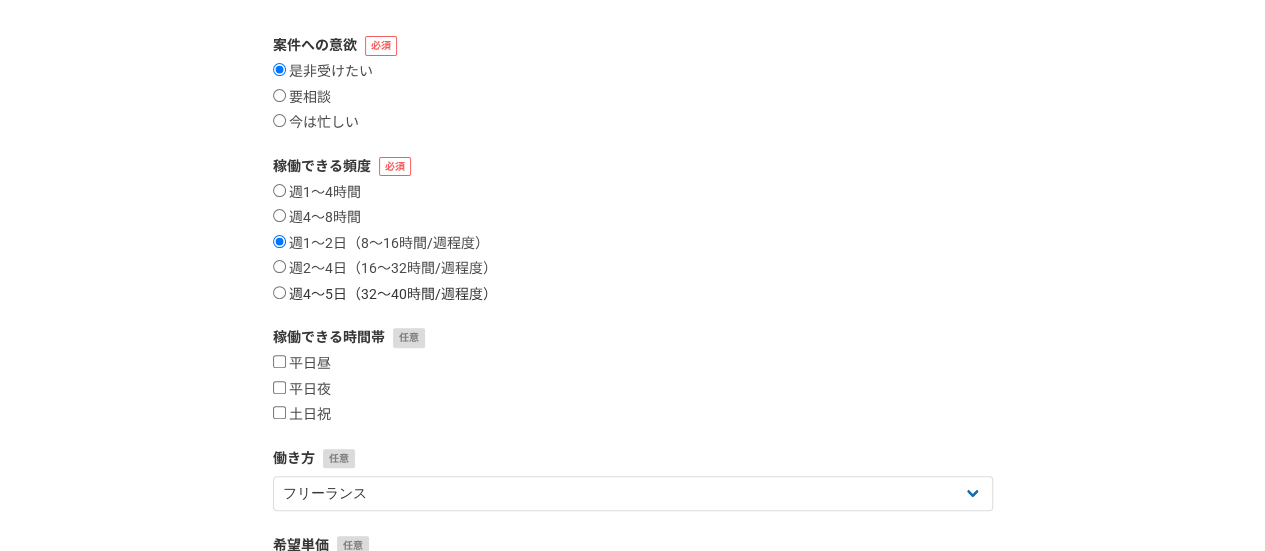 click on "週4〜5日（32〜40時間/週程度）" at bounding box center [279, 292] 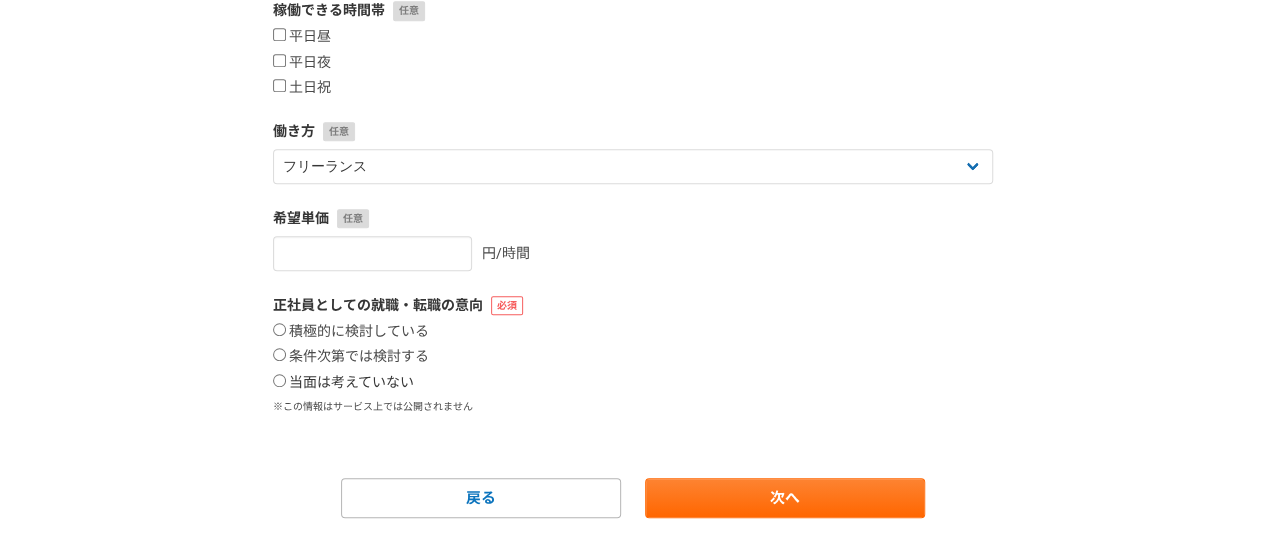 scroll, scrollTop: 573, scrollLeft: 0, axis: vertical 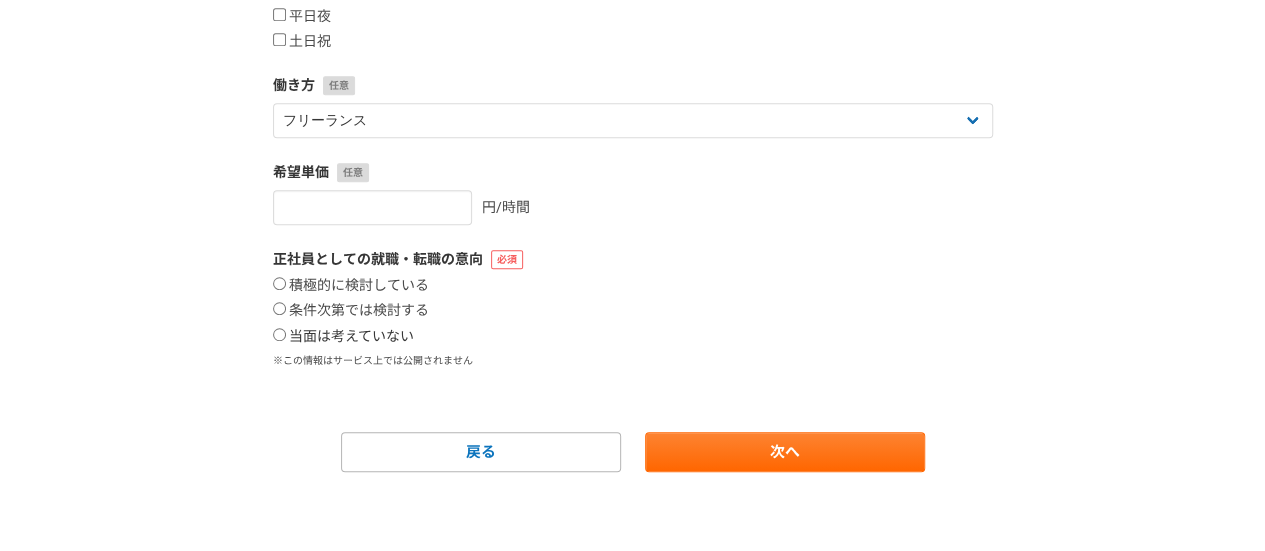click on "当面は考えていない" at bounding box center [343, 337] 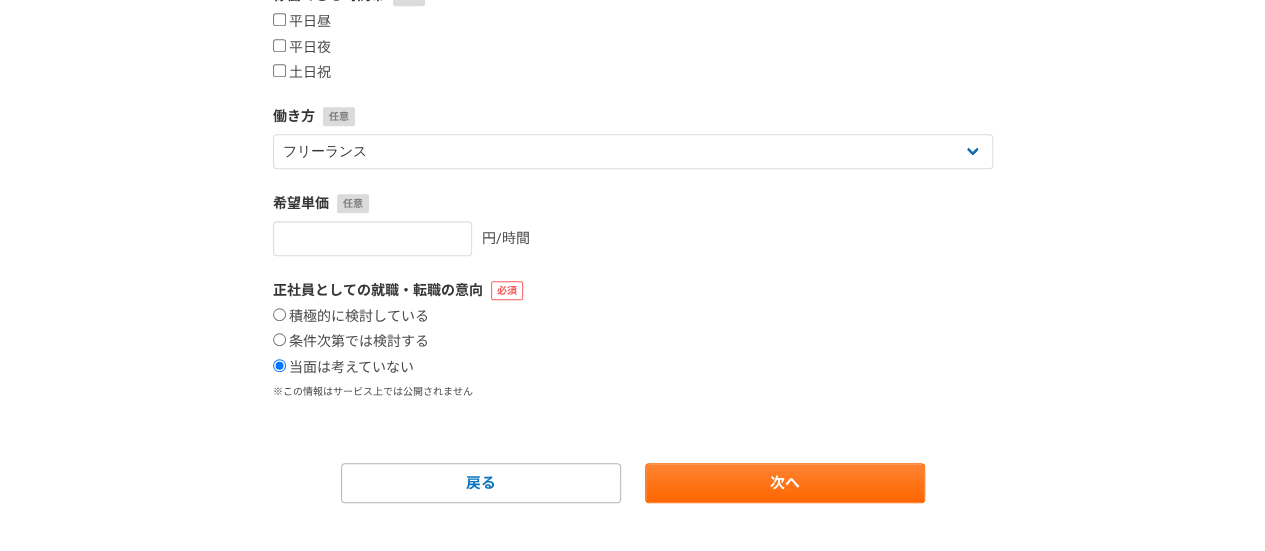 scroll, scrollTop: 573, scrollLeft: 0, axis: vertical 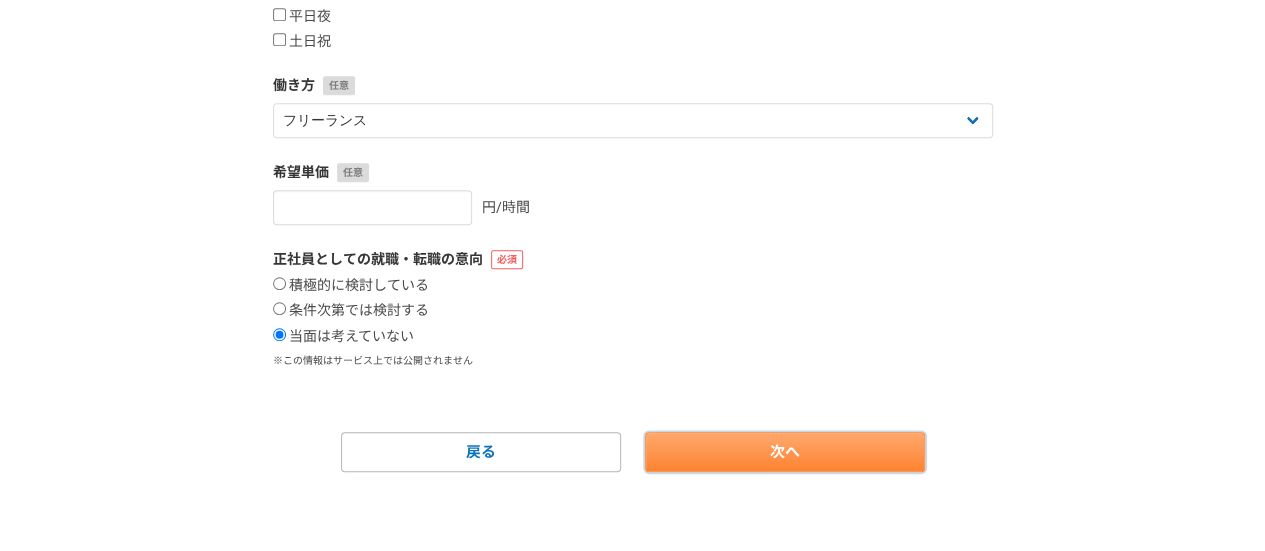 click on "次へ" at bounding box center (785, 452) 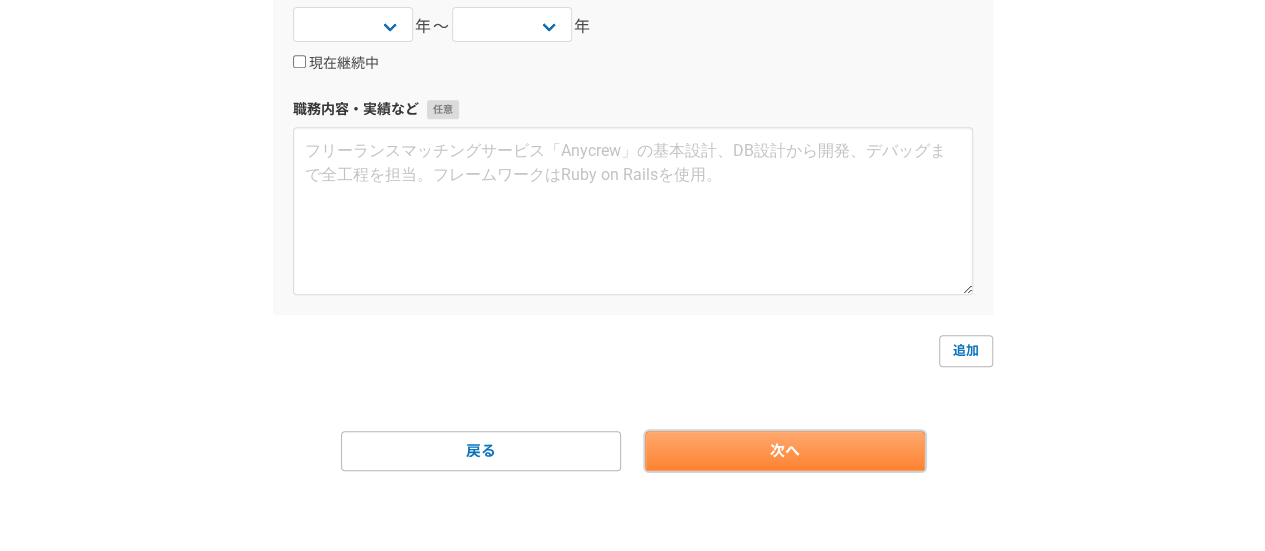 scroll, scrollTop: 0, scrollLeft: 0, axis: both 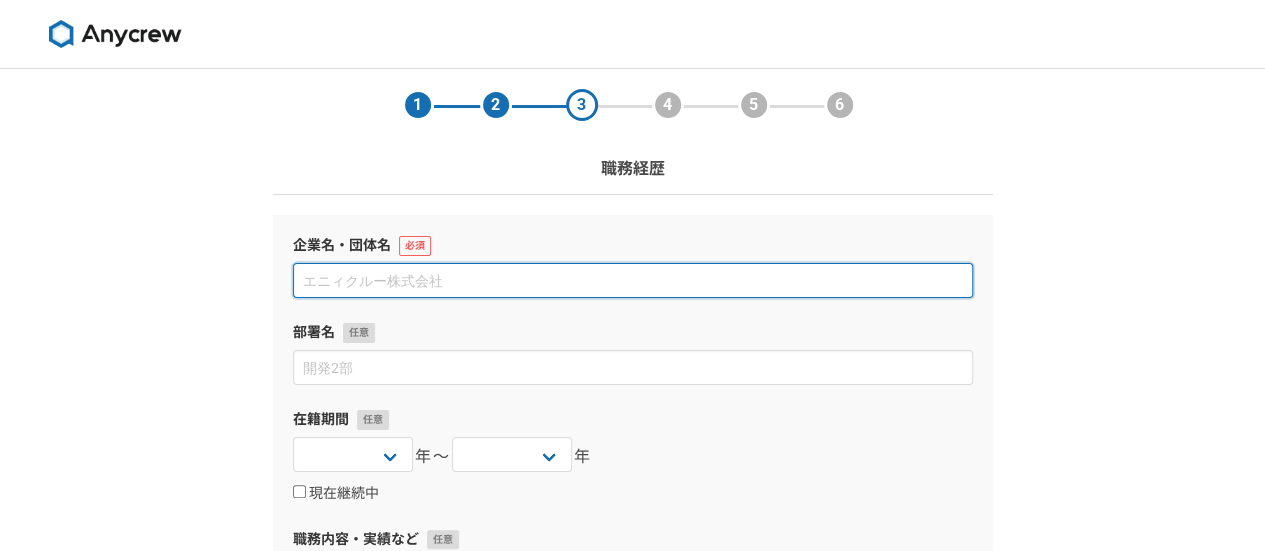 click at bounding box center (633, 280) 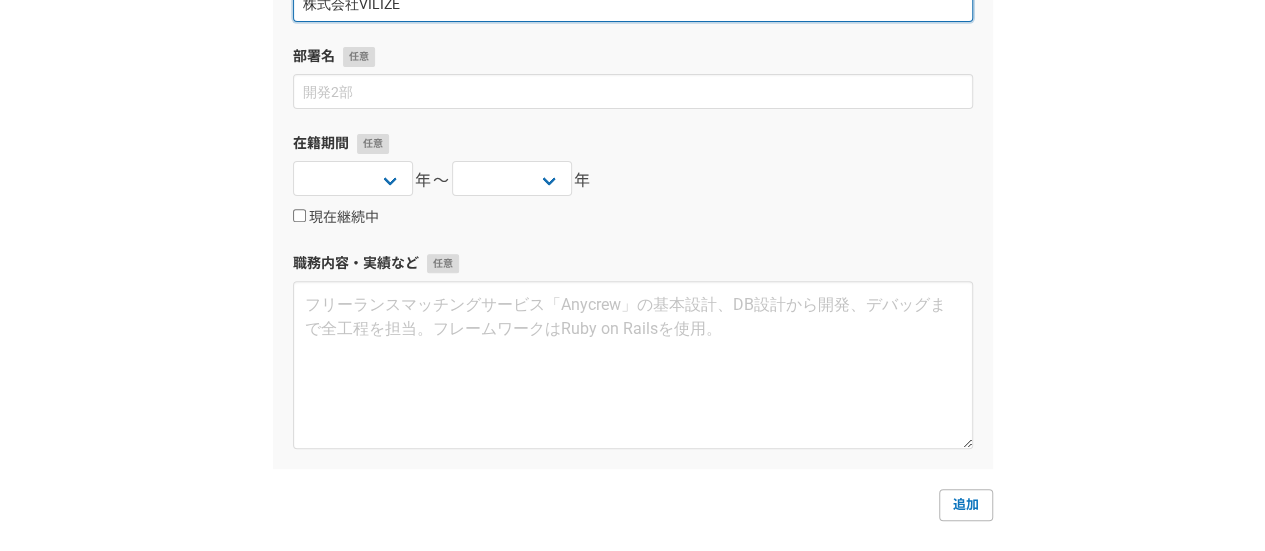 scroll, scrollTop: 428, scrollLeft: 0, axis: vertical 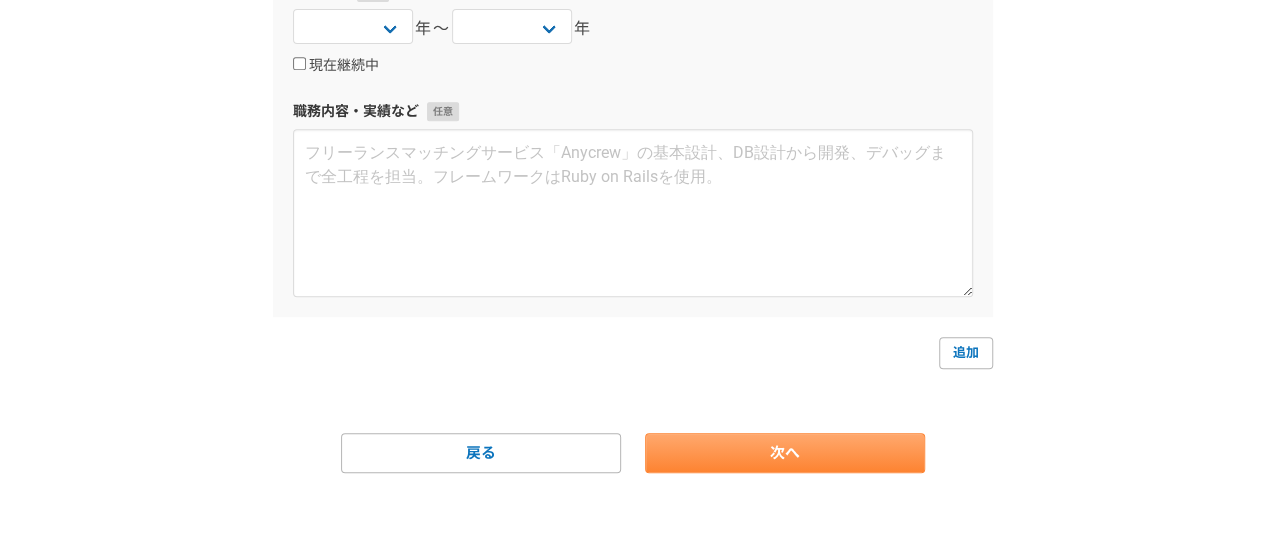 type on "株式会社VILIZE" 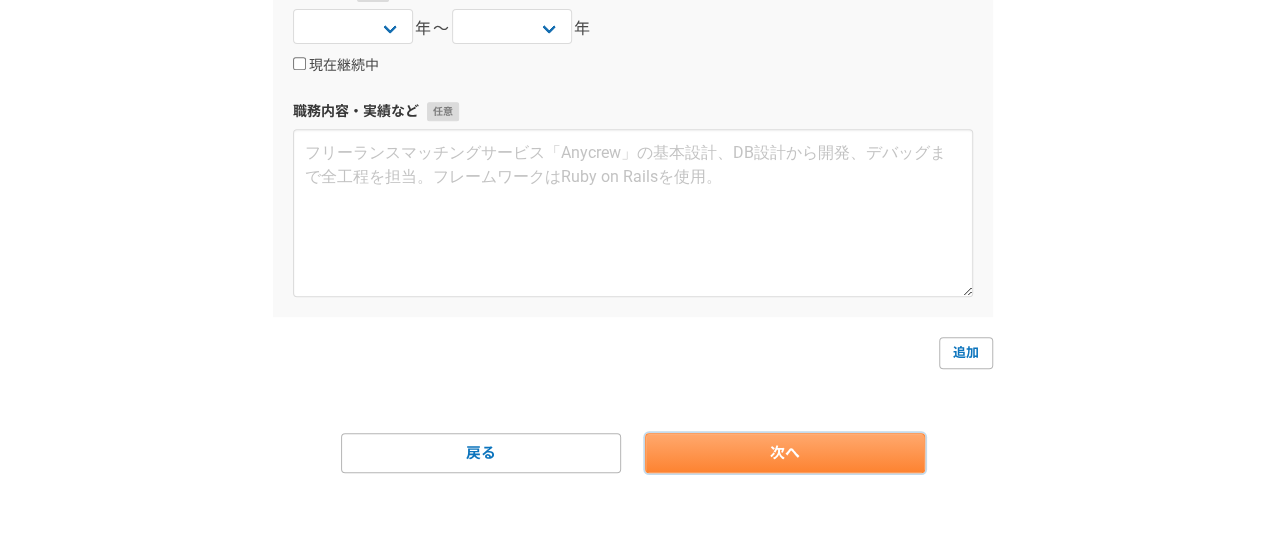 click on "次へ" at bounding box center (785, 453) 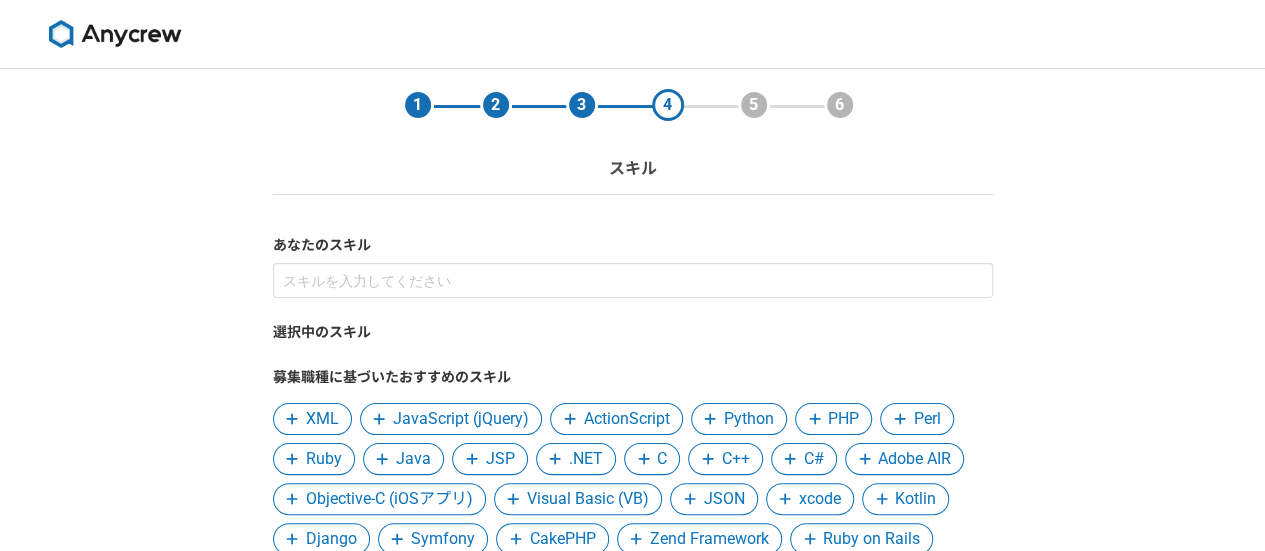 scroll, scrollTop: 347, scrollLeft: 0, axis: vertical 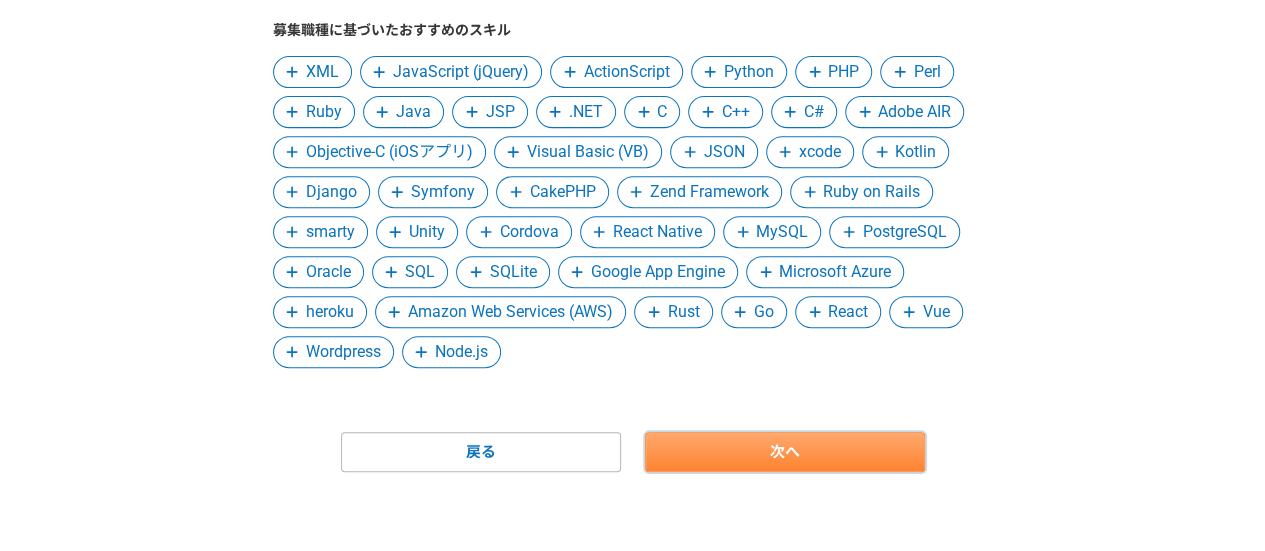 click on "次へ" at bounding box center [785, 452] 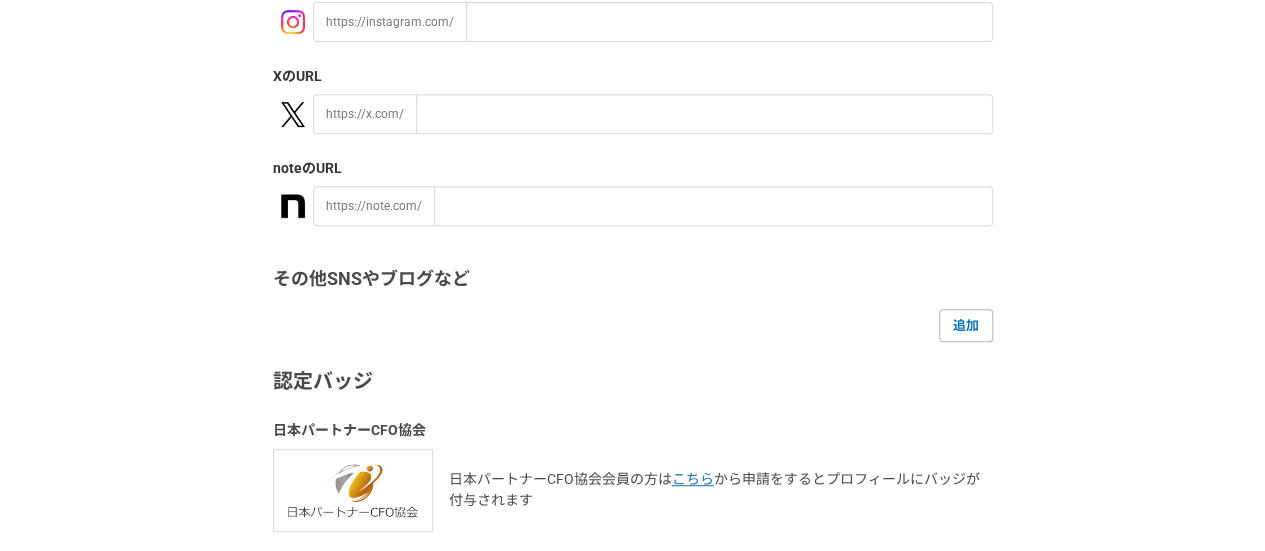 scroll, scrollTop: 547, scrollLeft: 0, axis: vertical 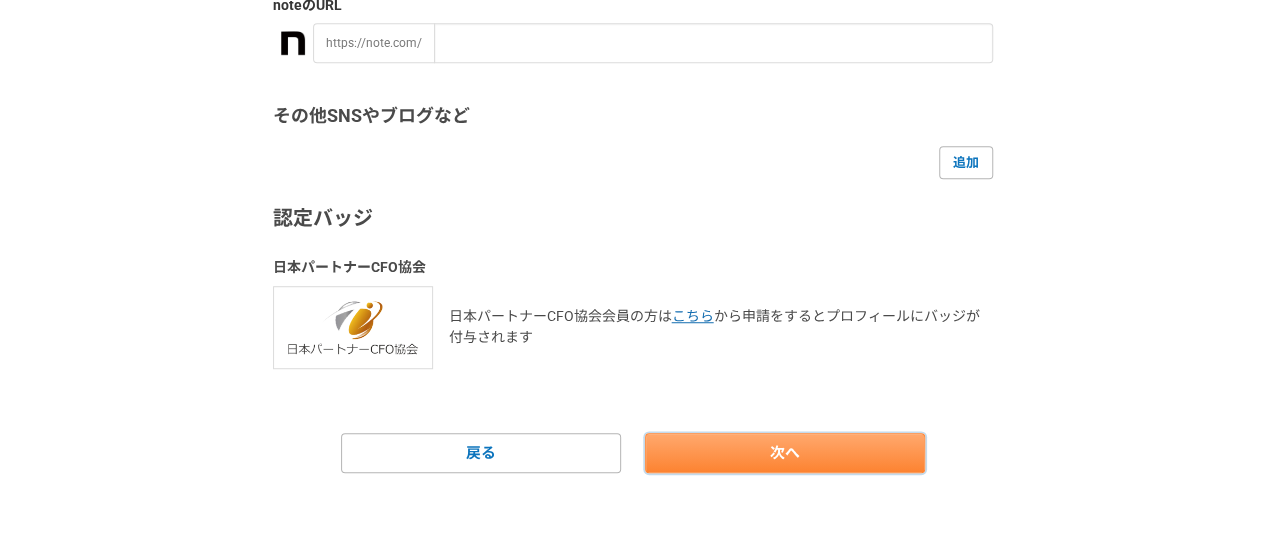 click on "次へ" at bounding box center (785, 453) 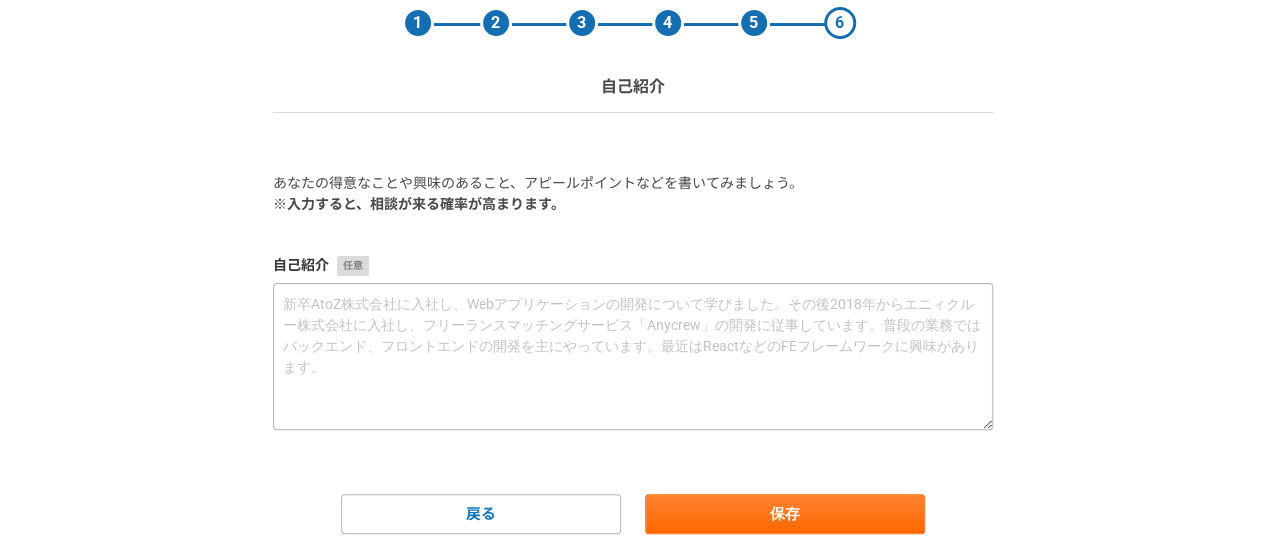 scroll, scrollTop: 144, scrollLeft: 0, axis: vertical 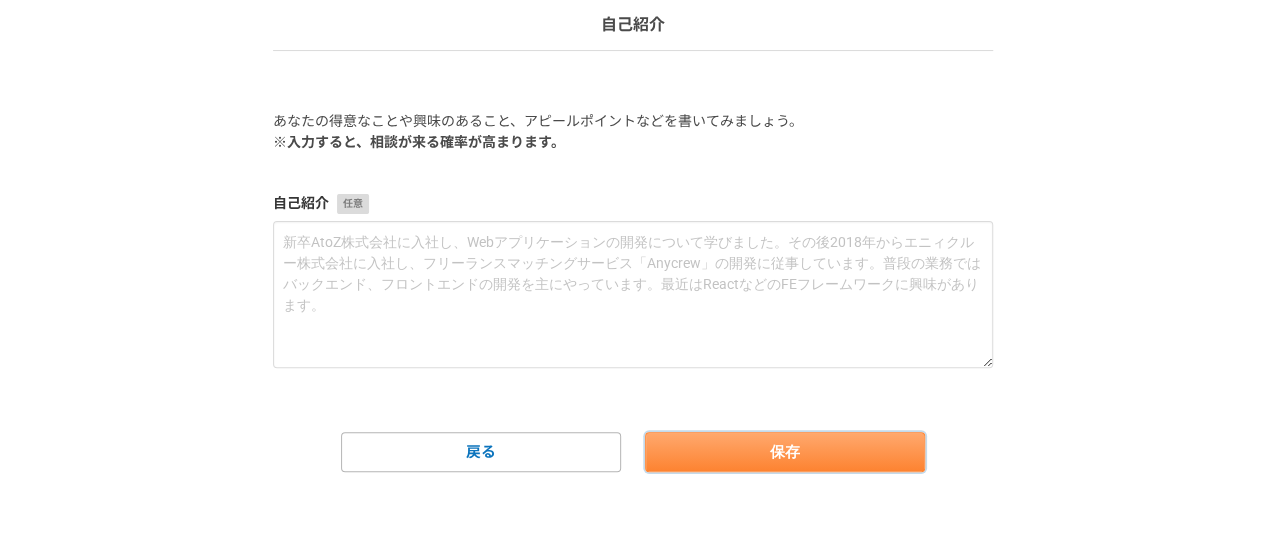 click on "保存" at bounding box center [785, 452] 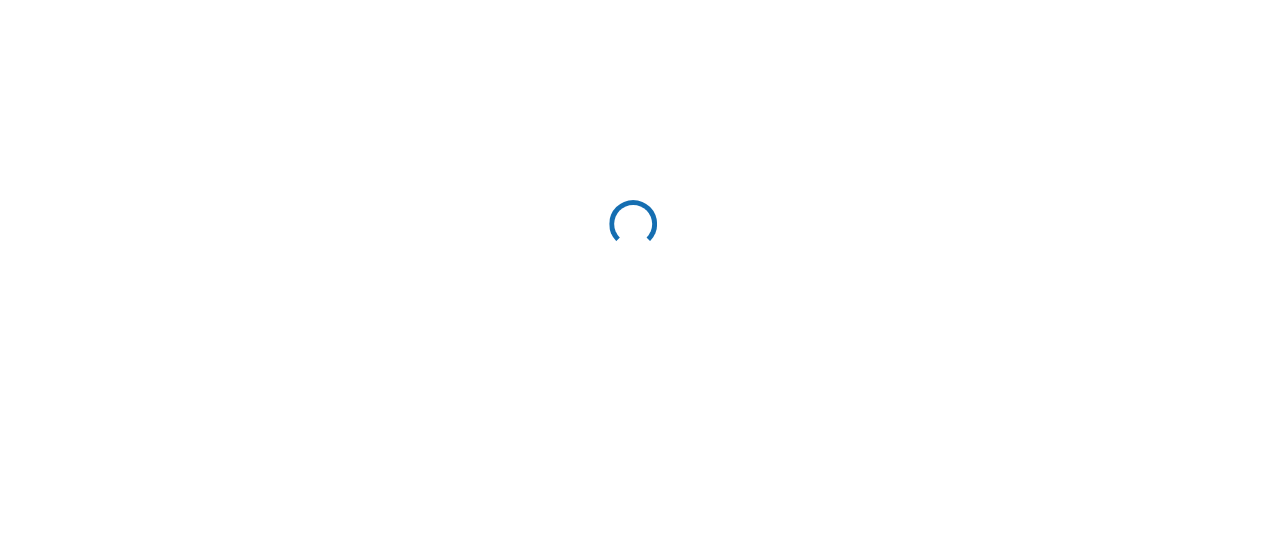 scroll, scrollTop: 0, scrollLeft: 0, axis: both 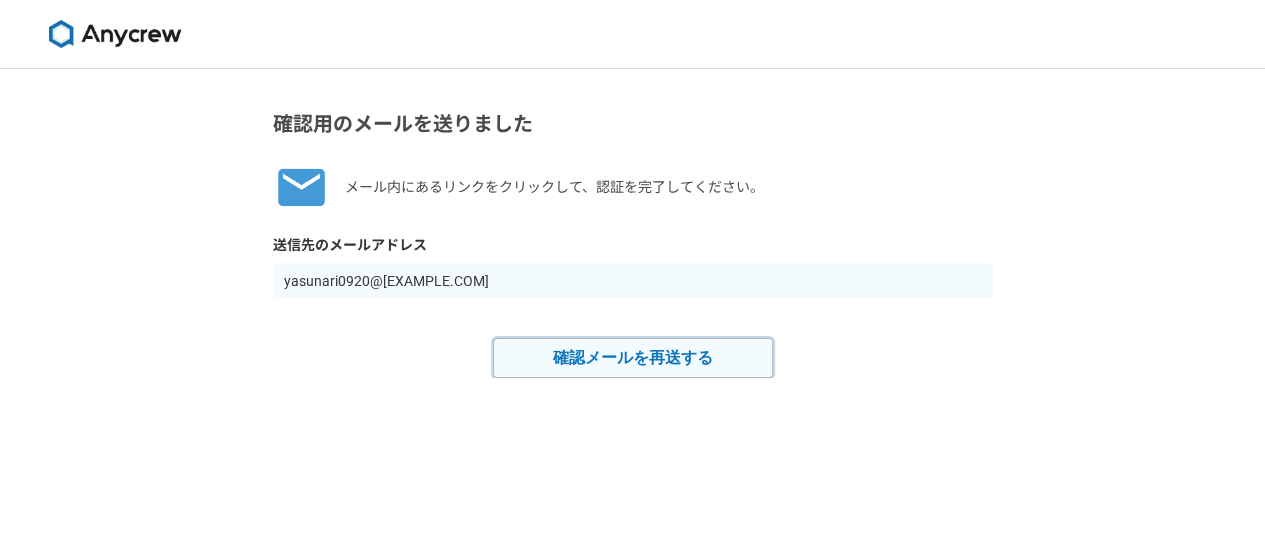 click on "確認メールを再送する" at bounding box center [633, 358] 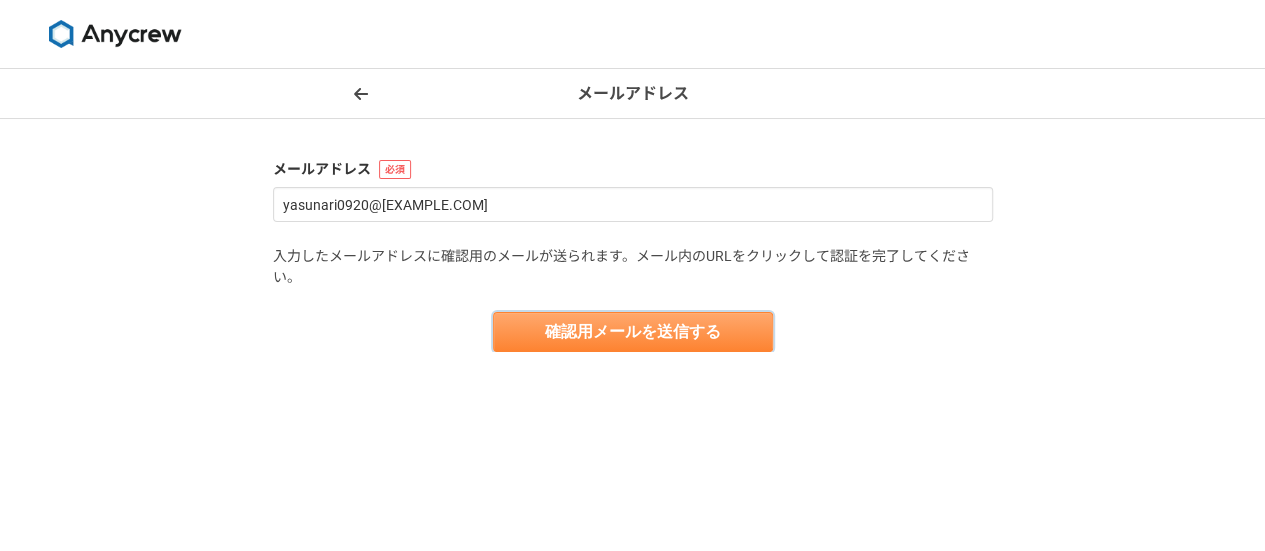 click on "確認用メールを送信する" at bounding box center (633, 332) 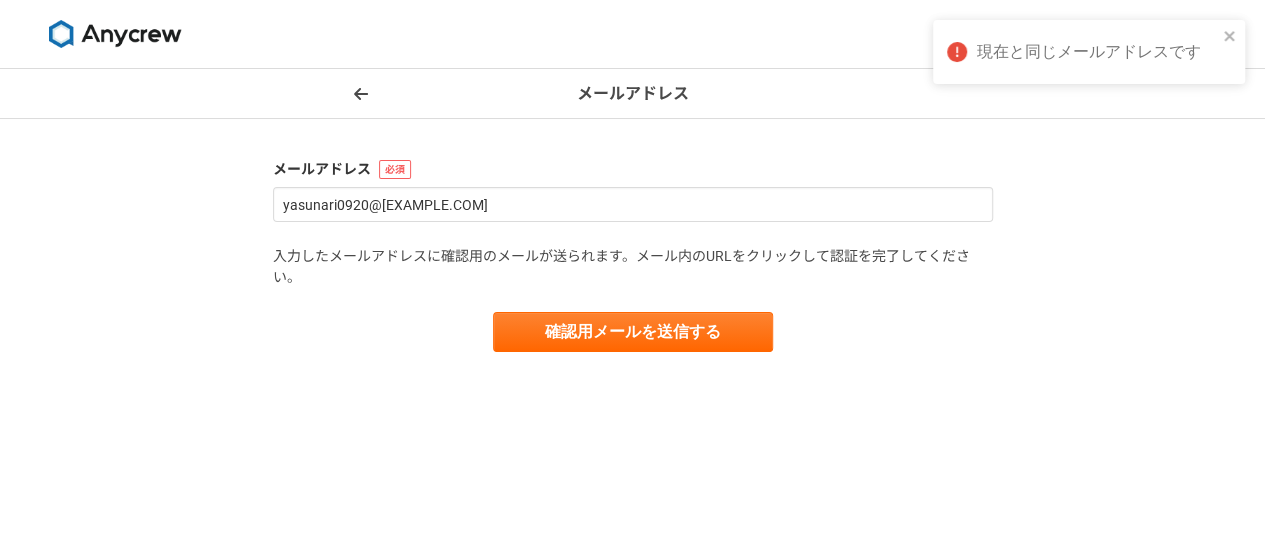 click at bounding box center [115, 34] 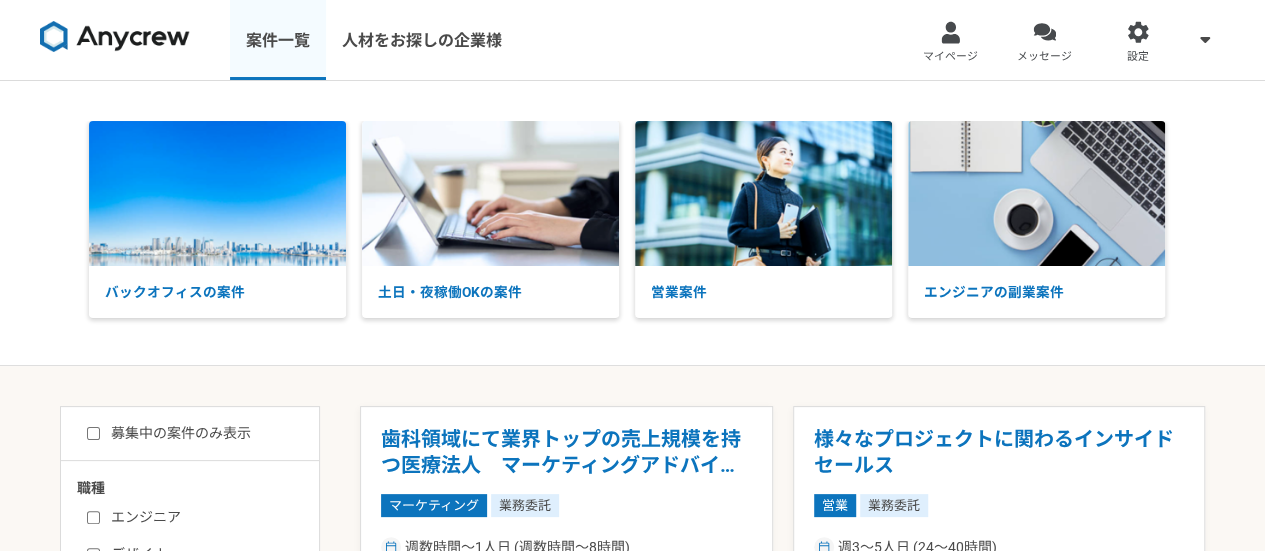 click on "案件一覧" at bounding box center [278, 40] 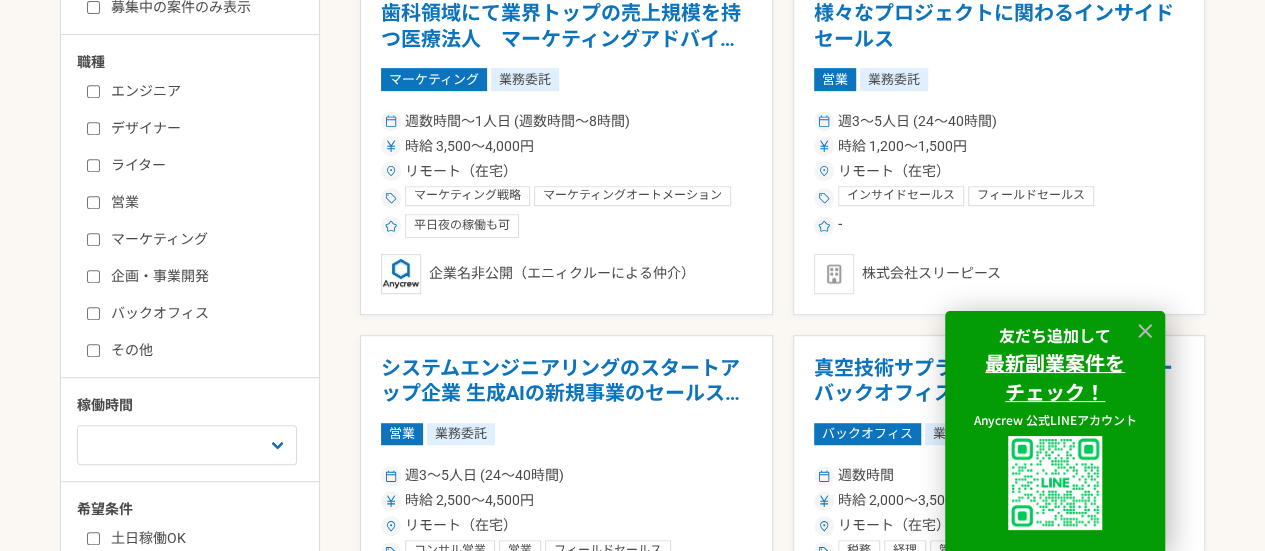 scroll, scrollTop: 400, scrollLeft: 0, axis: vertical 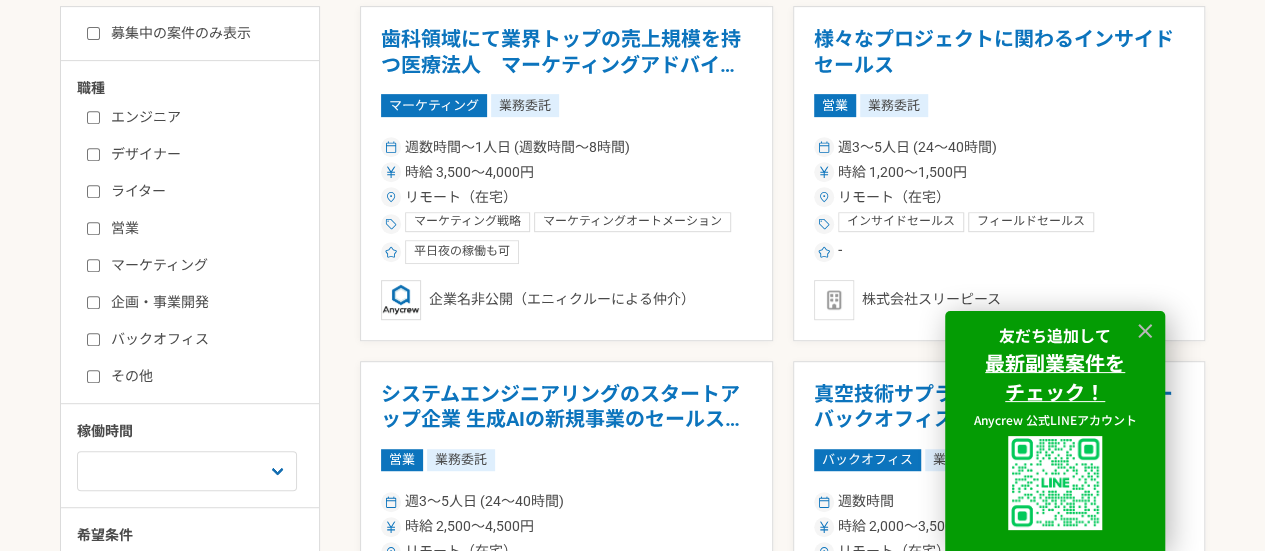 click on "バックオフィス" at bounding box center [202, 339] 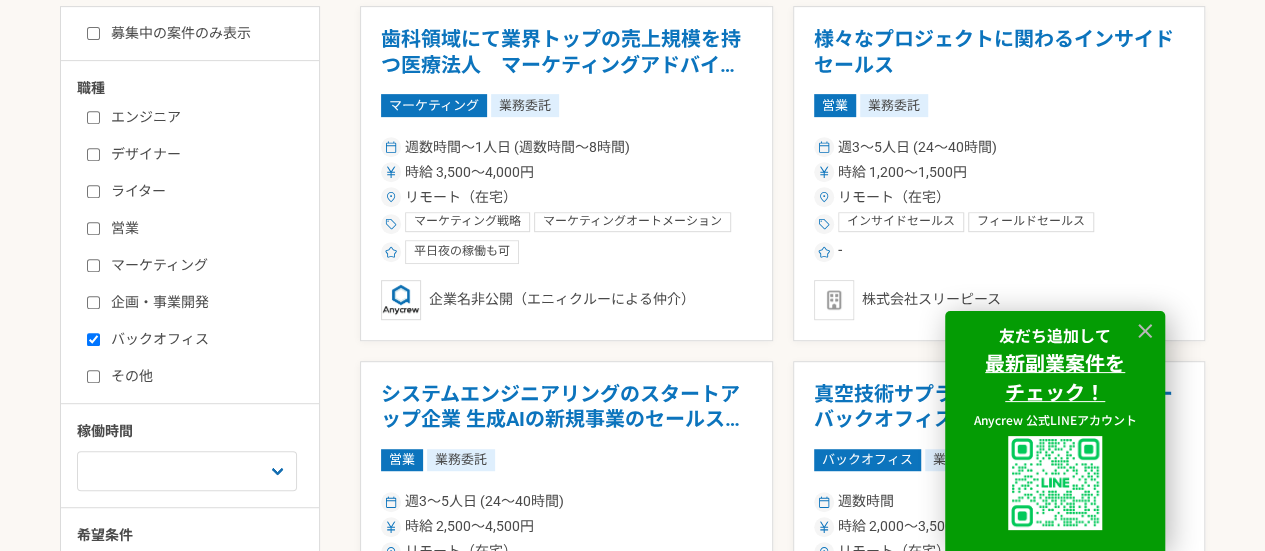checkbox on "true" 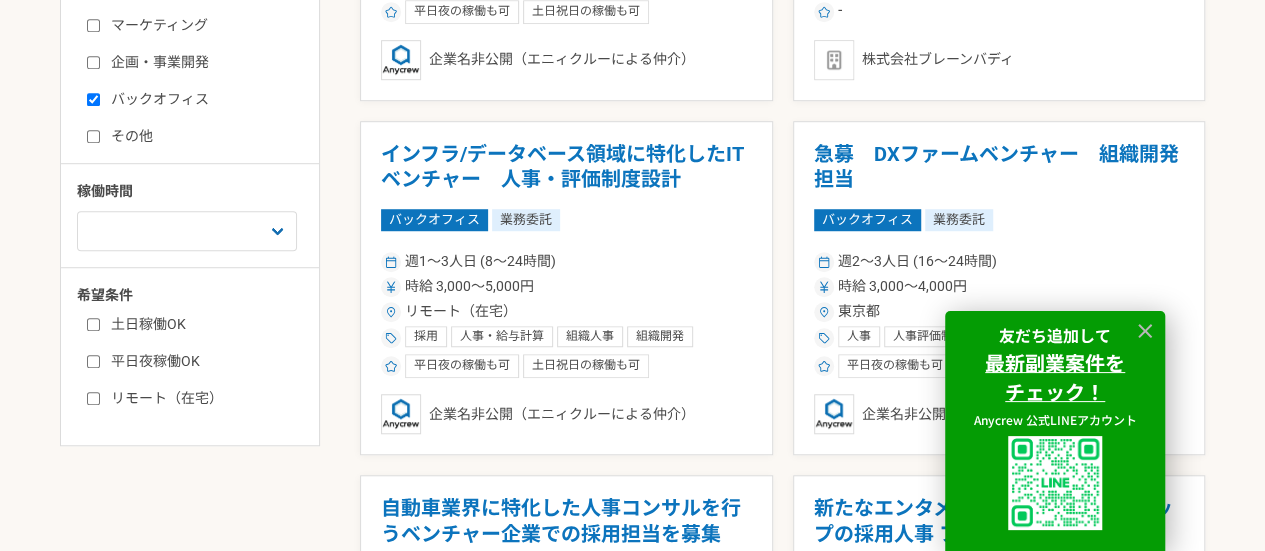scroll, scrollTop: 800, scrollLeft: 0, axis: vertical 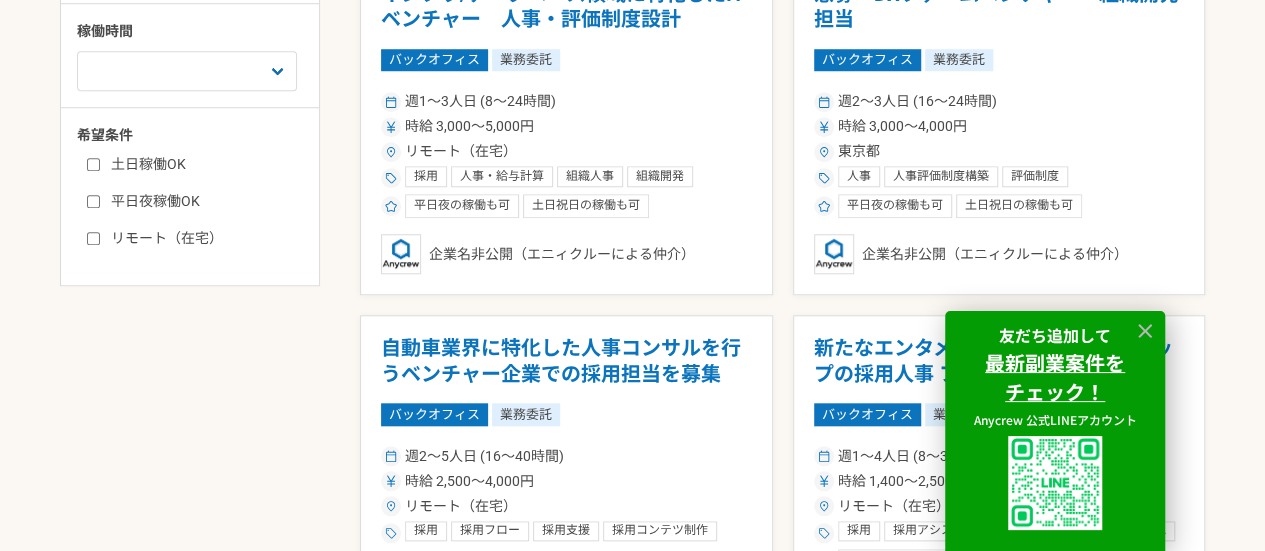 click on "リモート（在宅）" at bounding box center (202, 238) 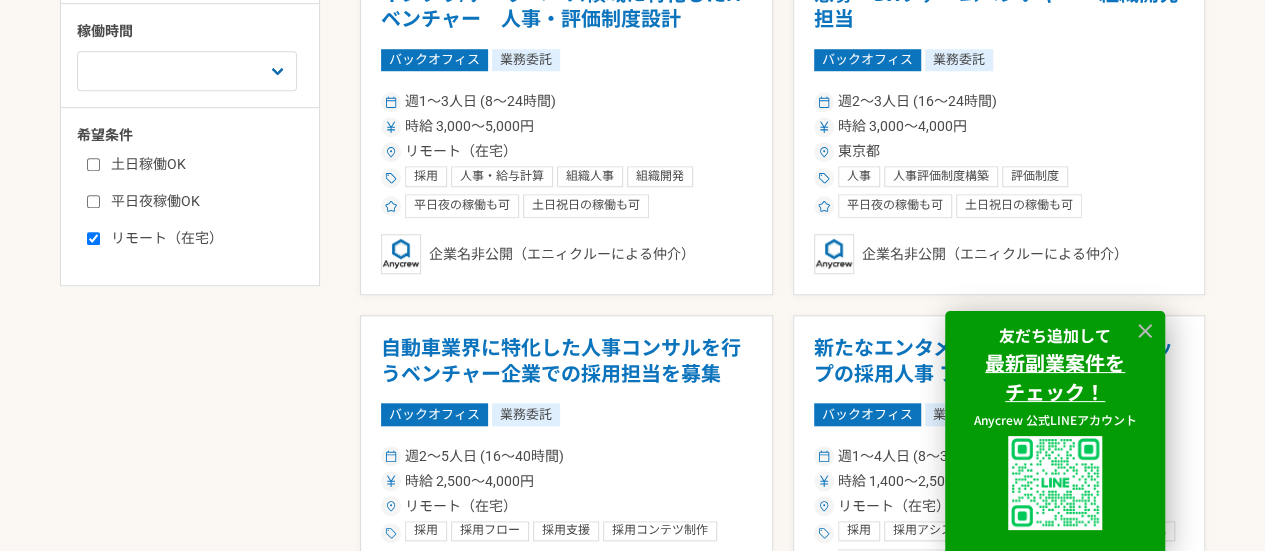 checkbox on "true" 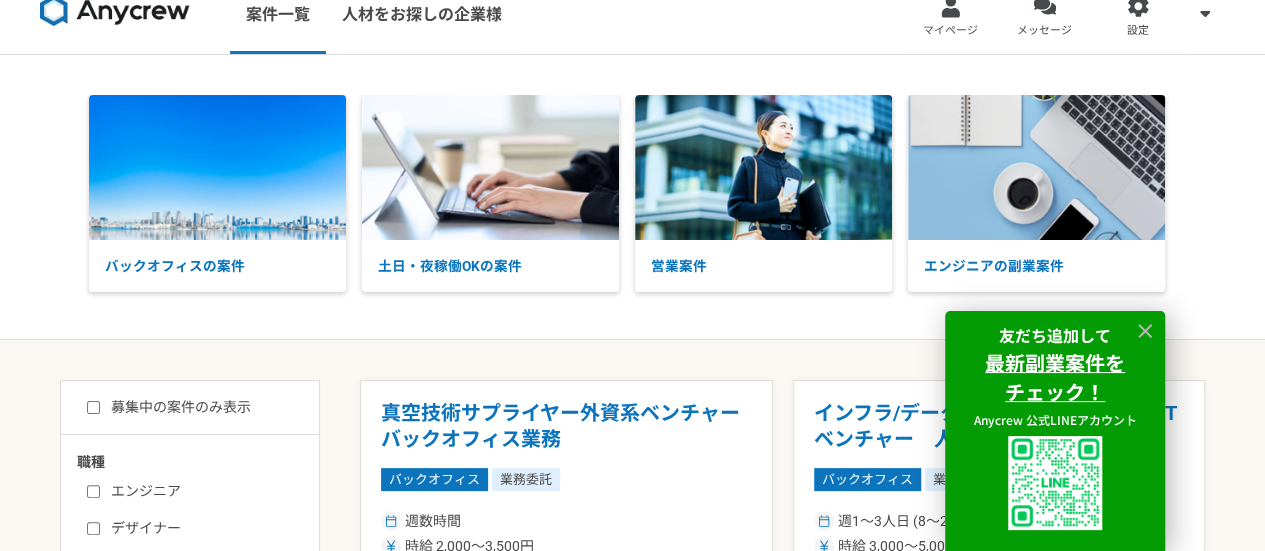 scroll, scrollTop: 0, scrollLeft: 0, axis: both 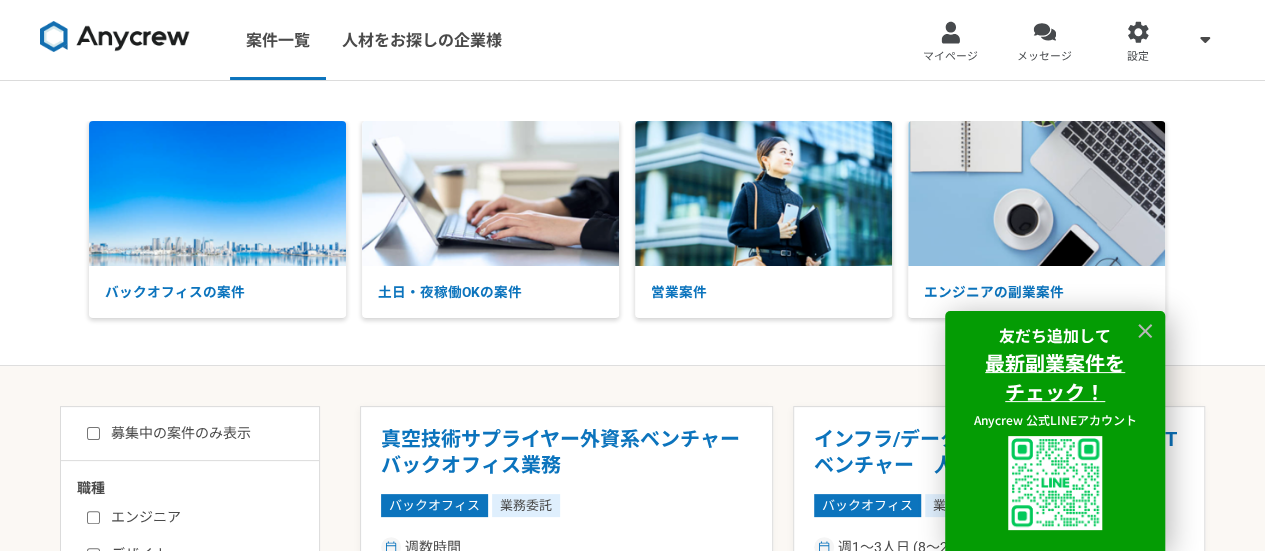 click on "募集中の案件のみ表示" at bounding box center (169, 433) 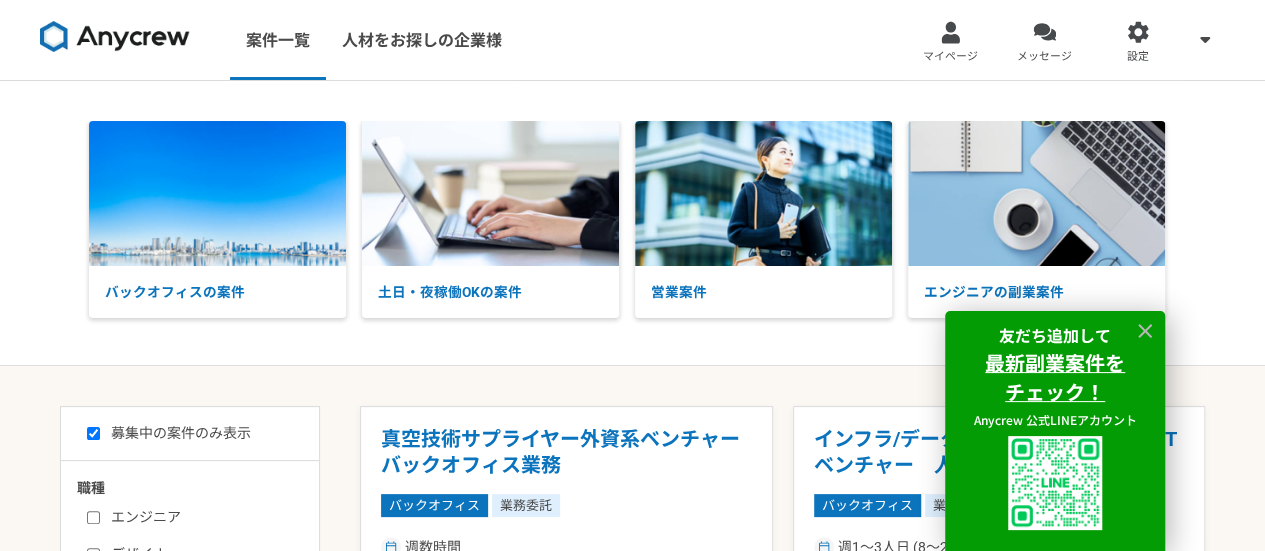 checkbox on "true" 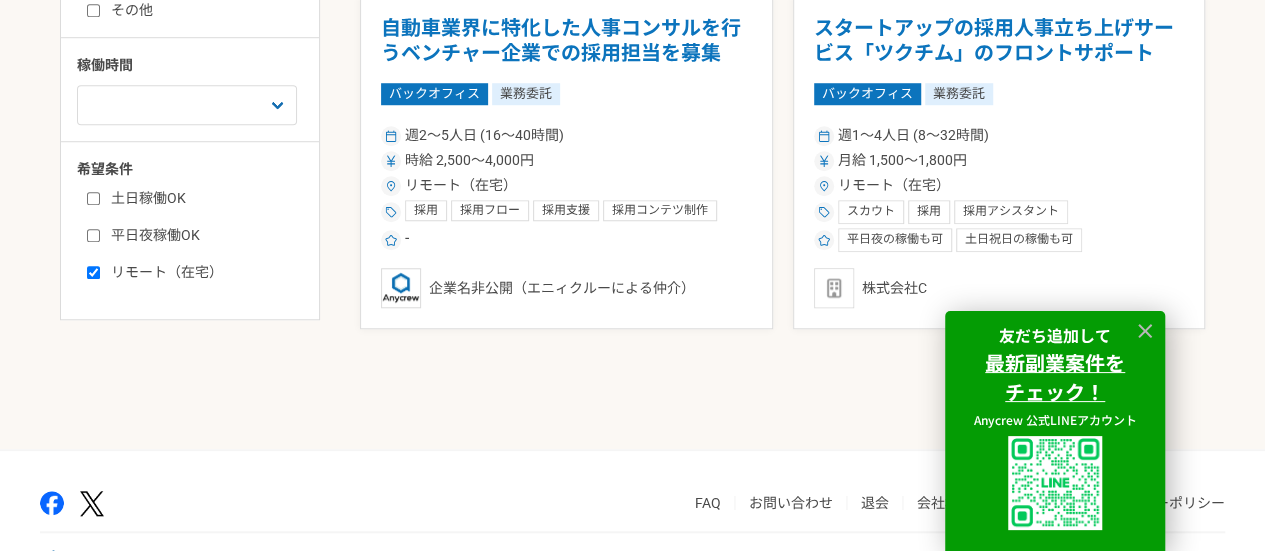 scroll, scrollTop: 734, scrollLeft: 0, axis: vertical 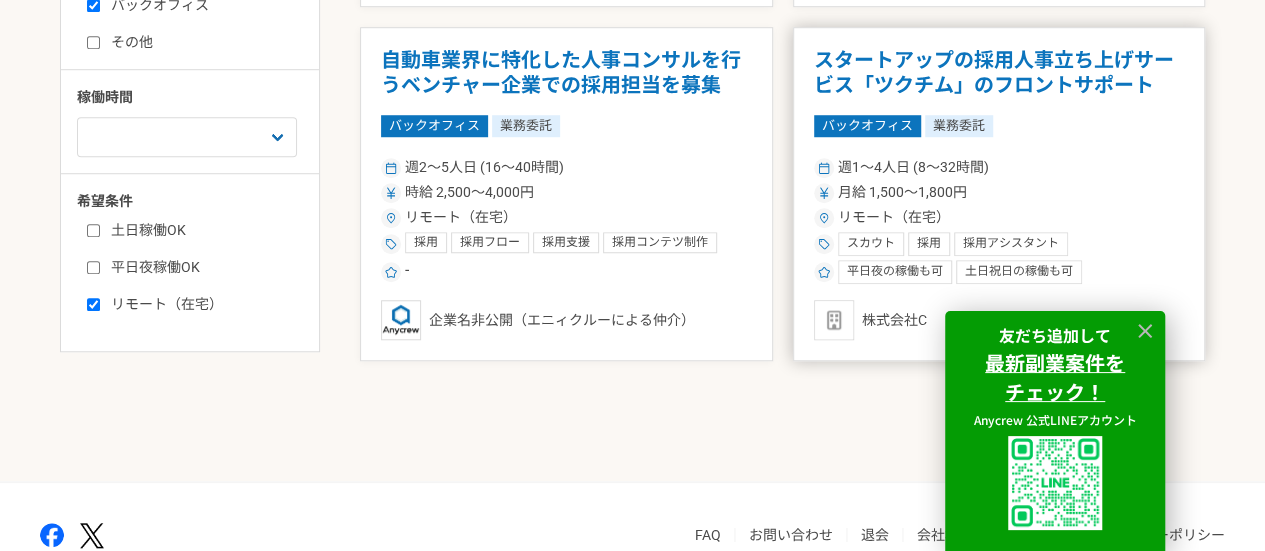 click on "月給 1,500〜1,800円" at bounding box center [902, 192] 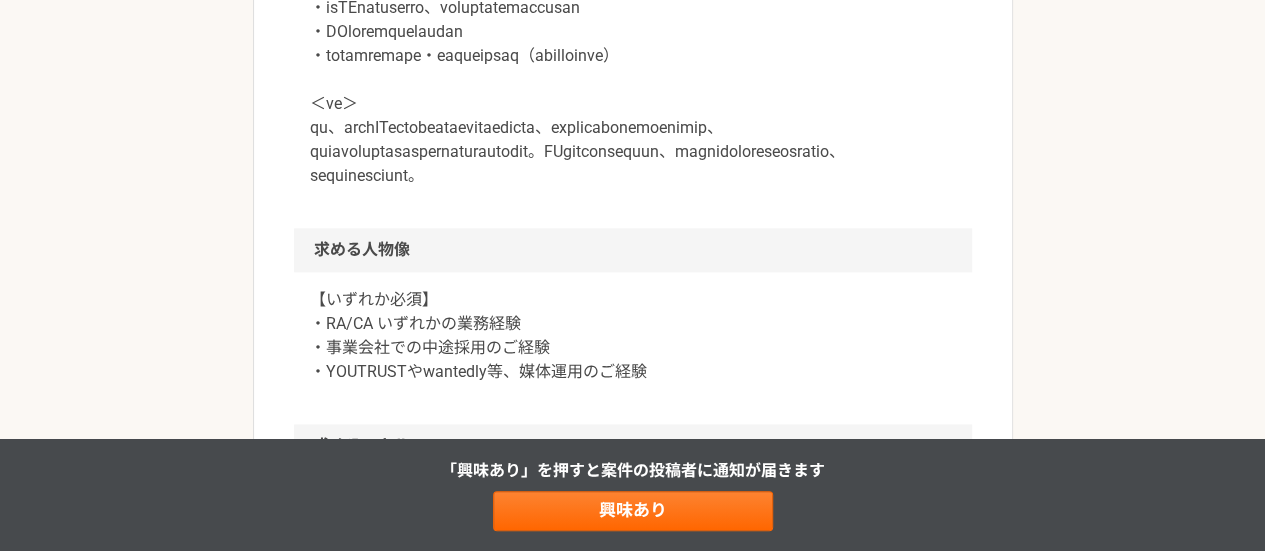 scroll, scrollTop: 1200, scrollLeft: 0, axis: vertical 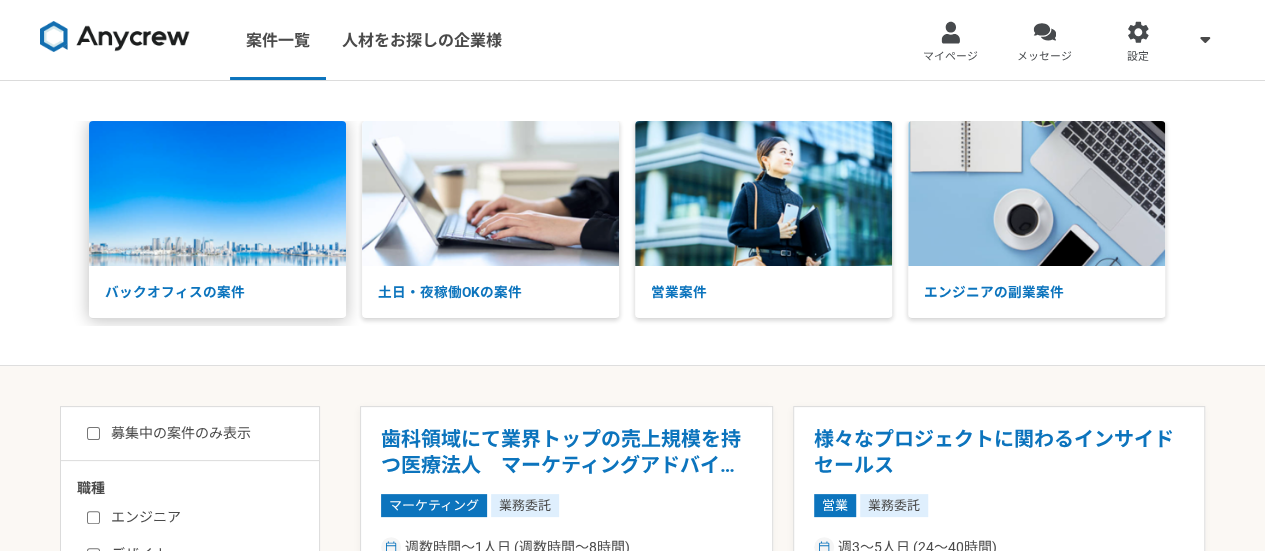 click on "バックオフィスの案件" at bounding box center [217, 292] 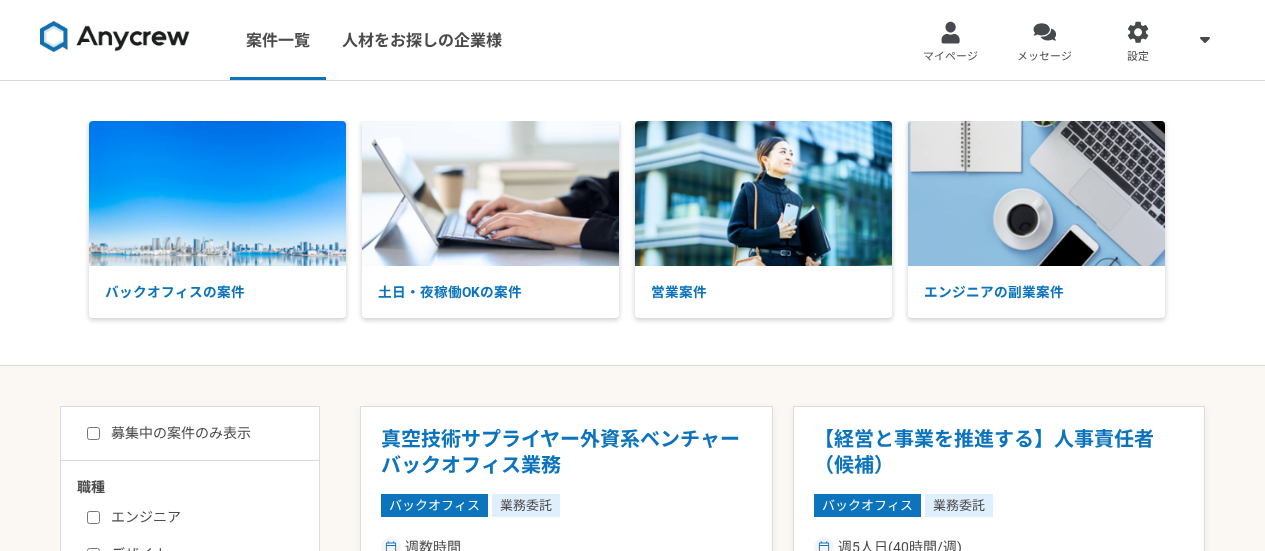 scroll, scrollTop: 0, scrollLeft: 0, axis: both 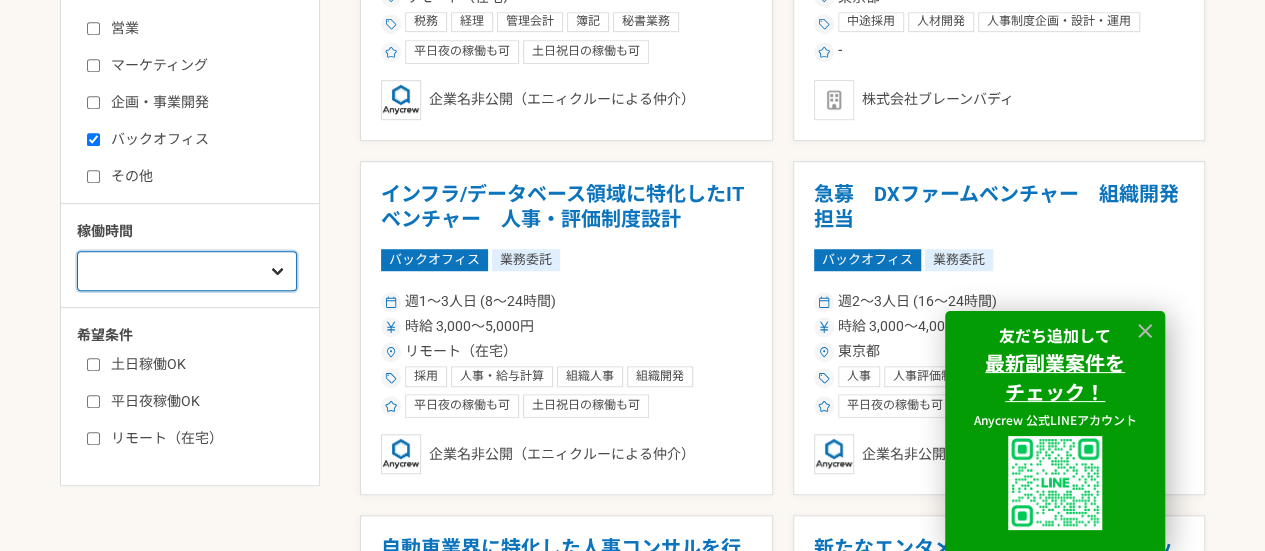 click on "週1人日（8時間）以下 週2人日（16時間）以下 週3人日（24時間）以下 週4人日（32時間）以下 週5人日（40時間）以下" at bounding box center (187, 271) 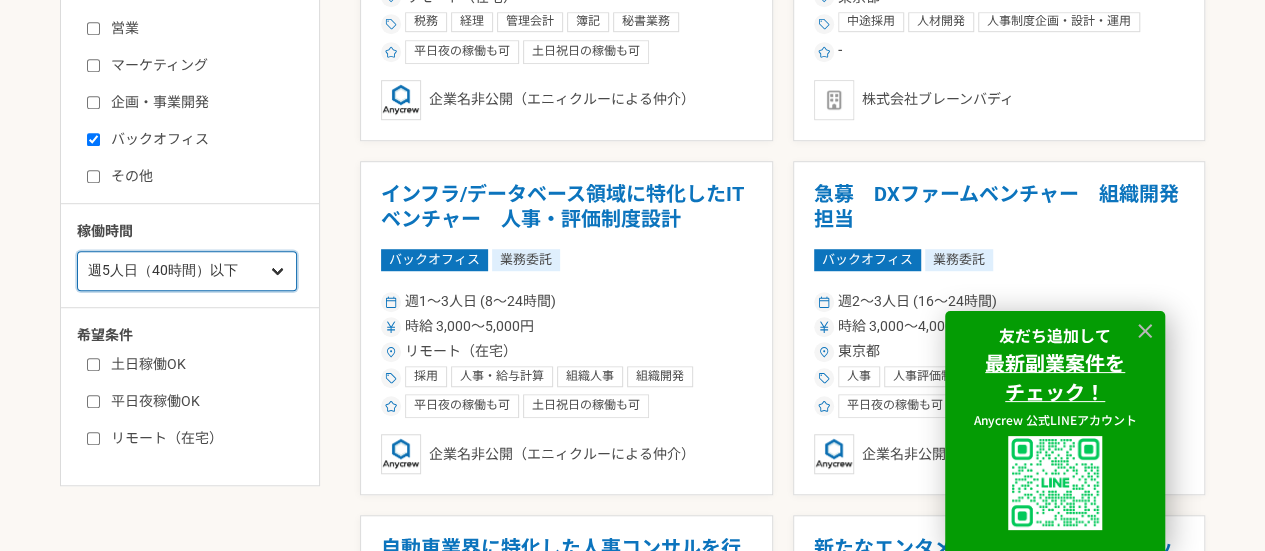 click on "週1人日（8時間）以下 週2人日（16時間）以下 週3人日（24時間）以下 週4人日（32時間）以下 週5人日（40時間）以下" at bounding box center (187, 271) 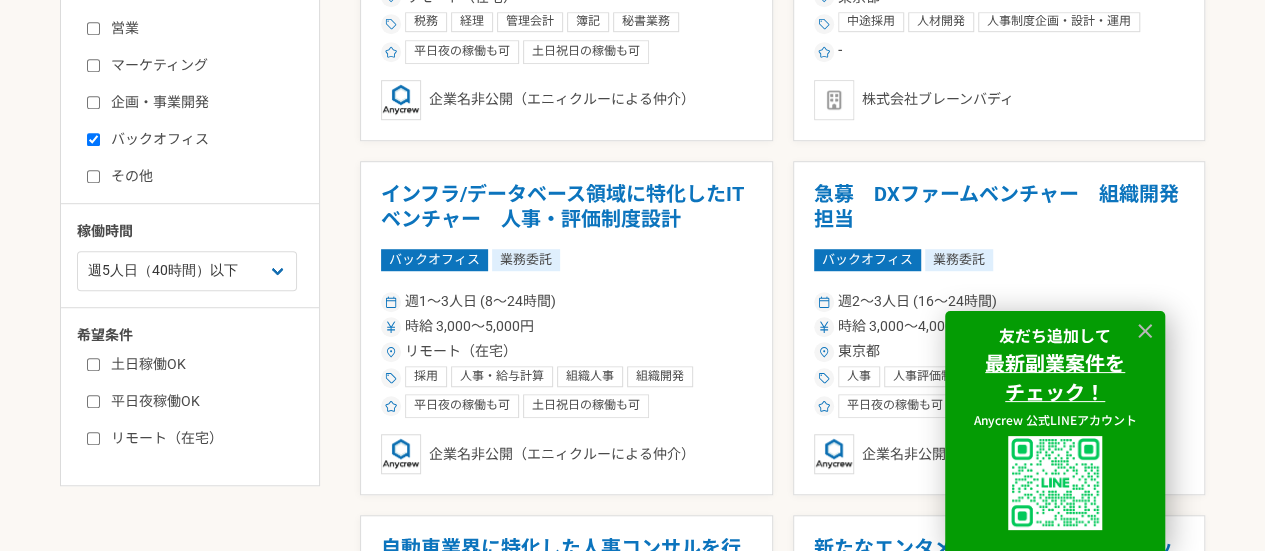 click on "リモート（在宅）" at bounding box center [202, 438] 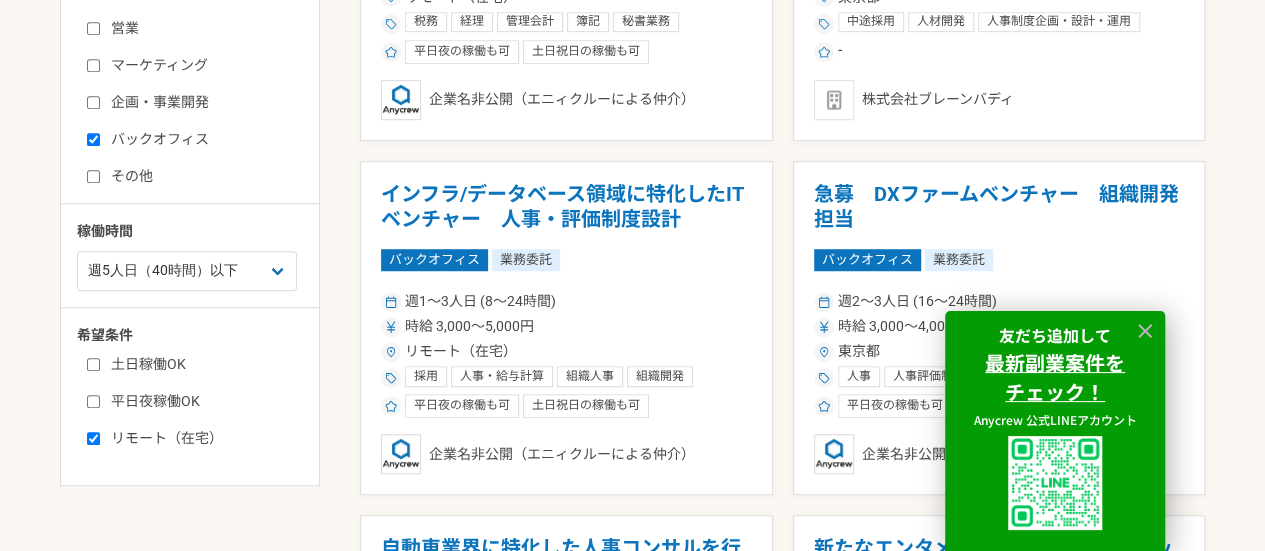 checkbox on "true" 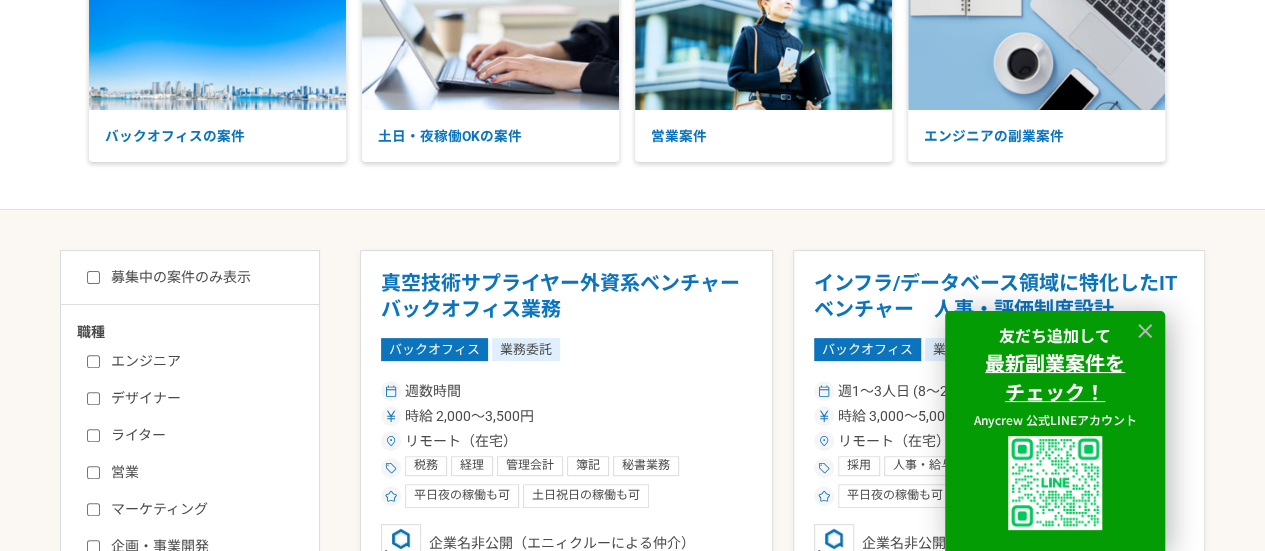 scroll, scrollTop: 200, scrollLeft: 0, axis: vertical 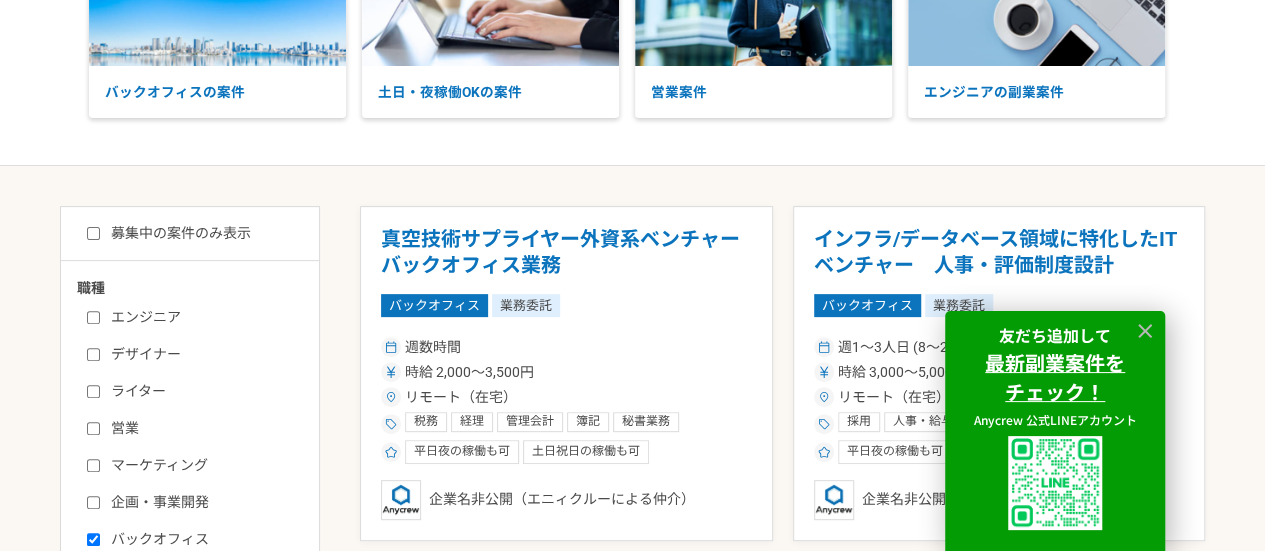 click on "募集中の案件のみ表示 職種 エンジニア デザイナー ライター 営業 マーケティング 企画・事業開発 バックオフィス その他 稼働時間 週1人日（8時間）以下 週2人日（16時間）以下 週3人日（24時間）以下 週4人日（32時間）以下 週5人日（40時間）以下 希望条件 土日稼働OK 平日夜稼働OK リモート（在宅）" at bounding box center (190, 546) 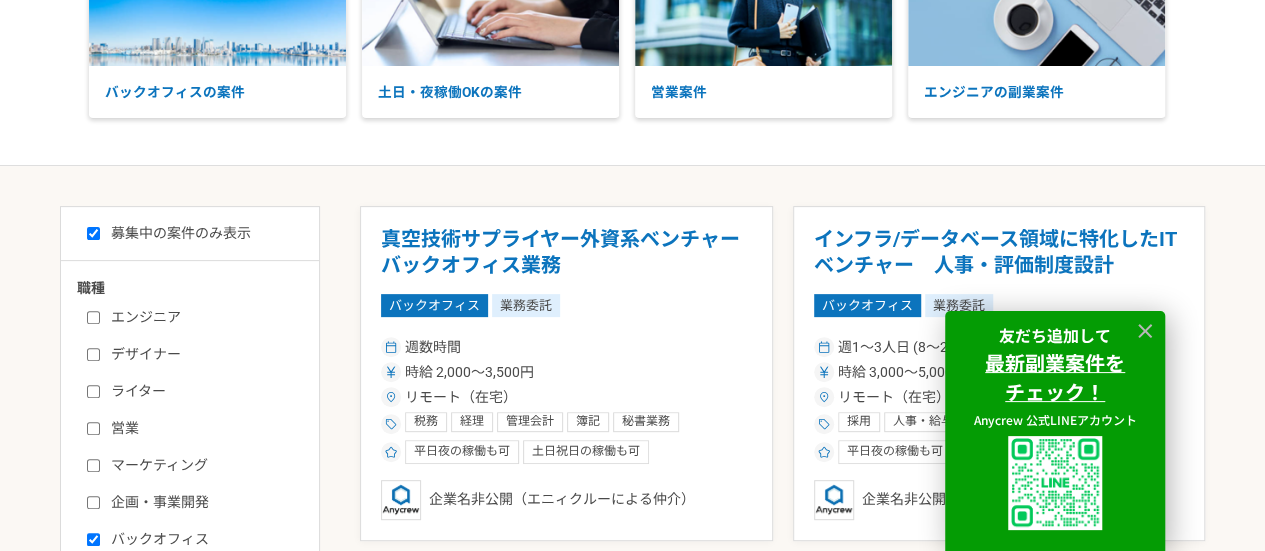 checkbox on "true" 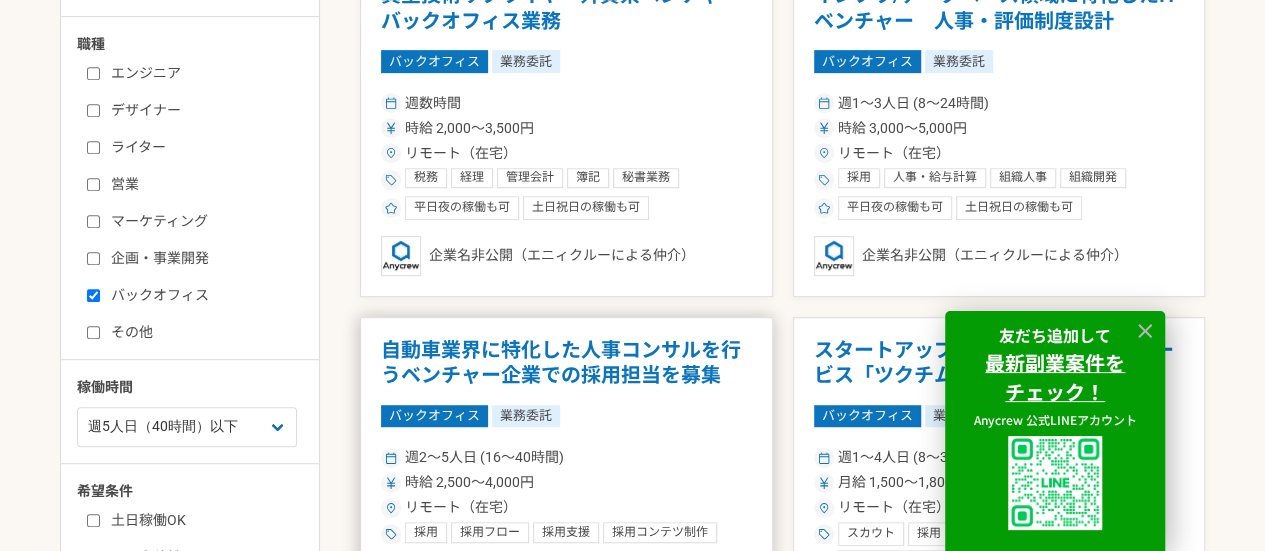 scroll, scrollTop: 634, scrollLeft: 0, axis: vertical 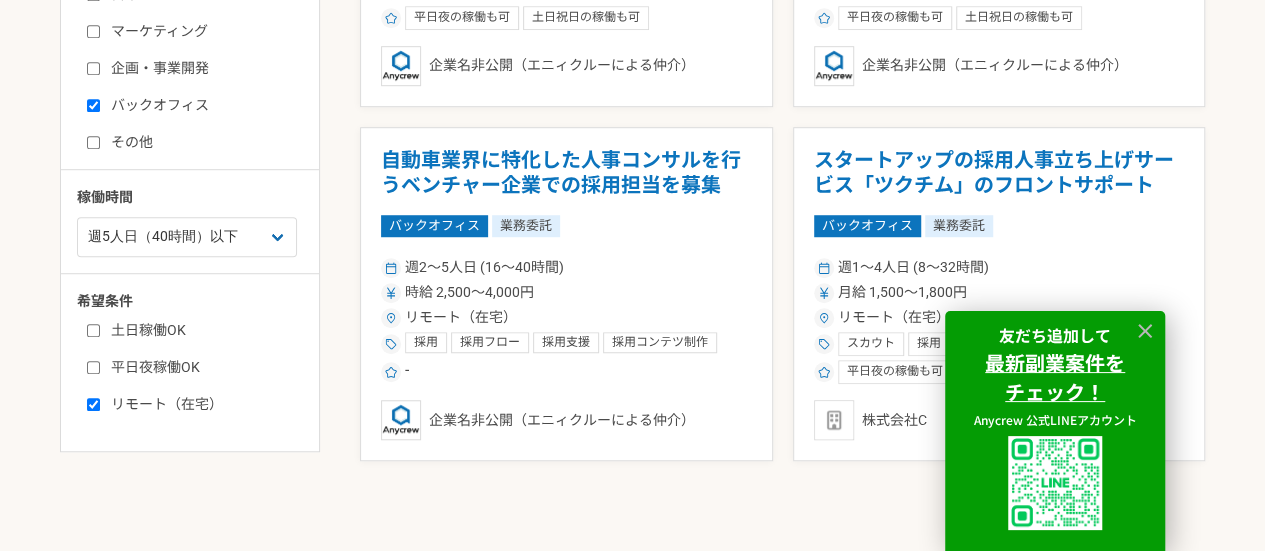 click on "バックオフィス 業務委託" at bounding box center (999, 226) 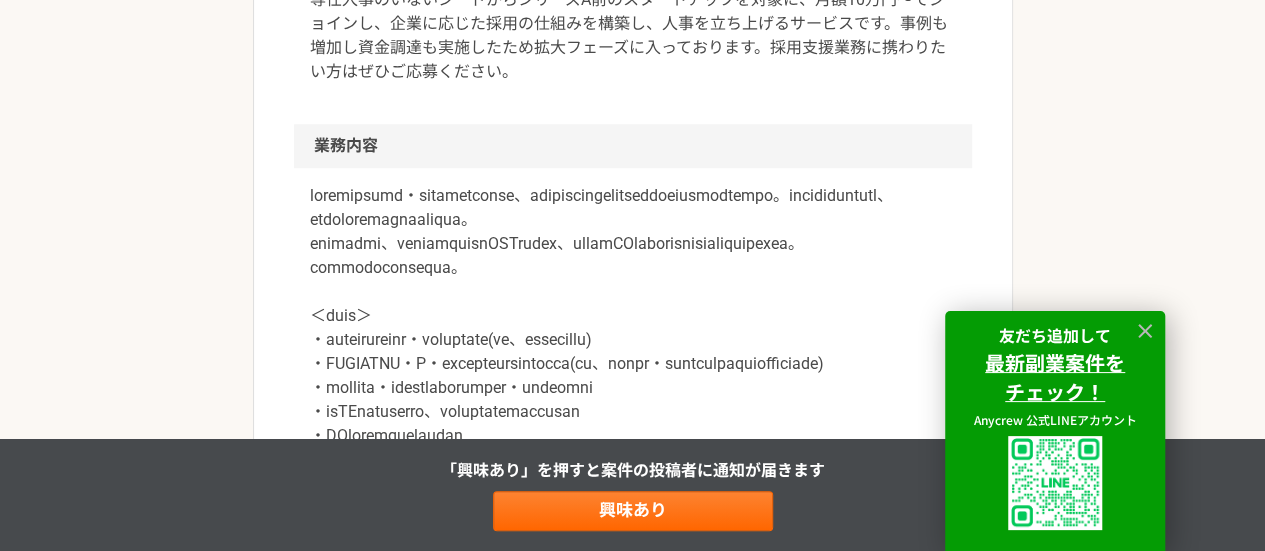scroll, scrollTop: 662, scrollLeft: 0, axis: vertical 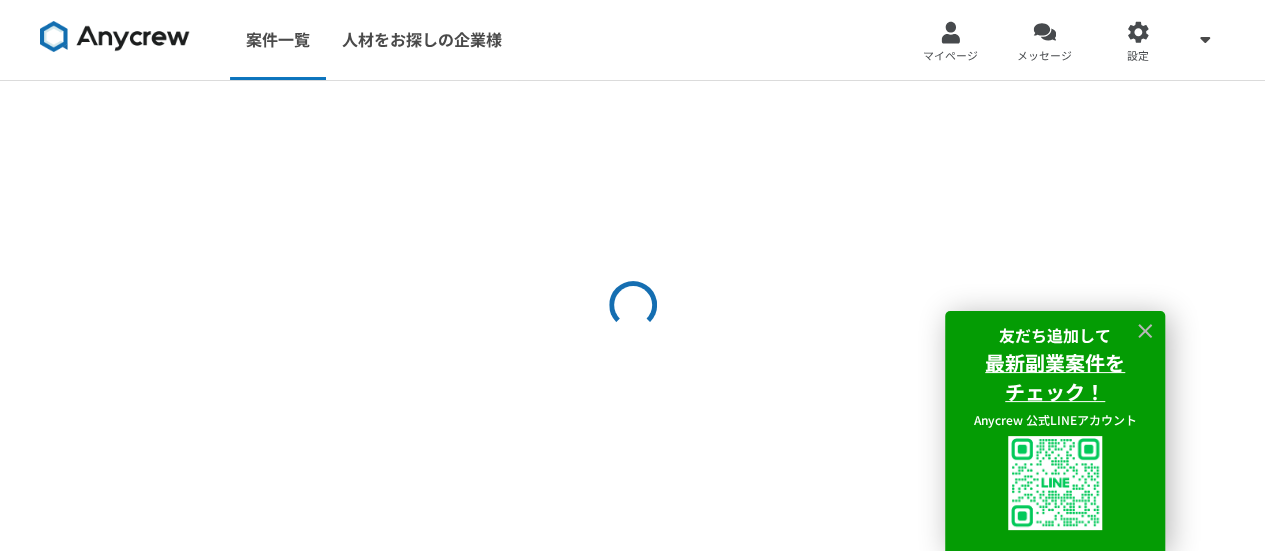 select on "5" 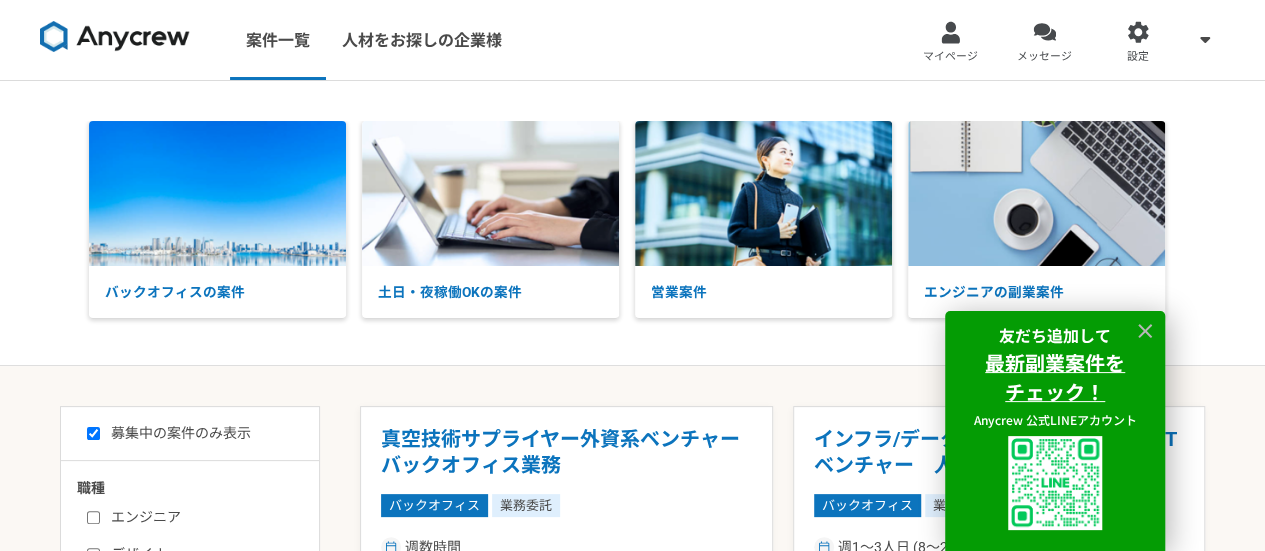 scroll, scrollTop: 300, scrollLeft: 0, axis: vertical 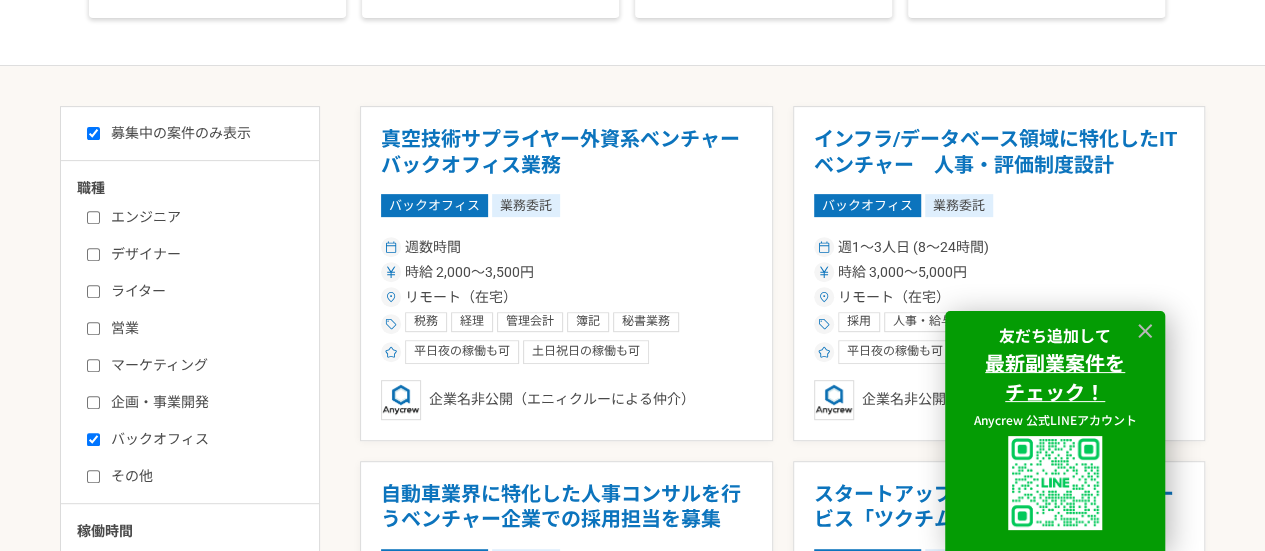click on "ライター" at bounding box center [93, 291] 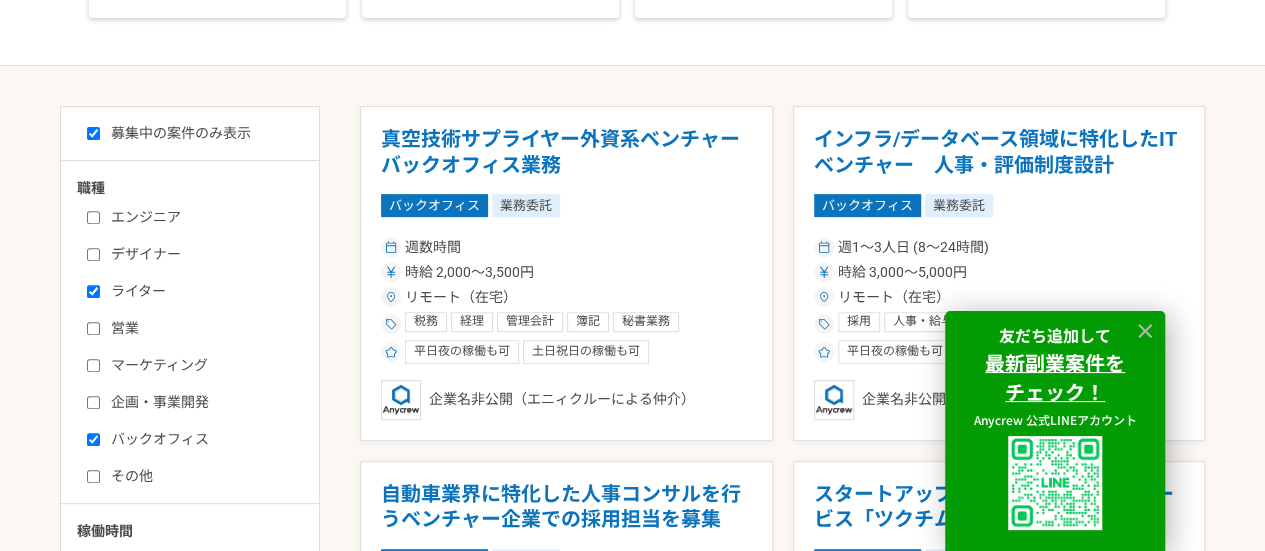 checkbox on "true" 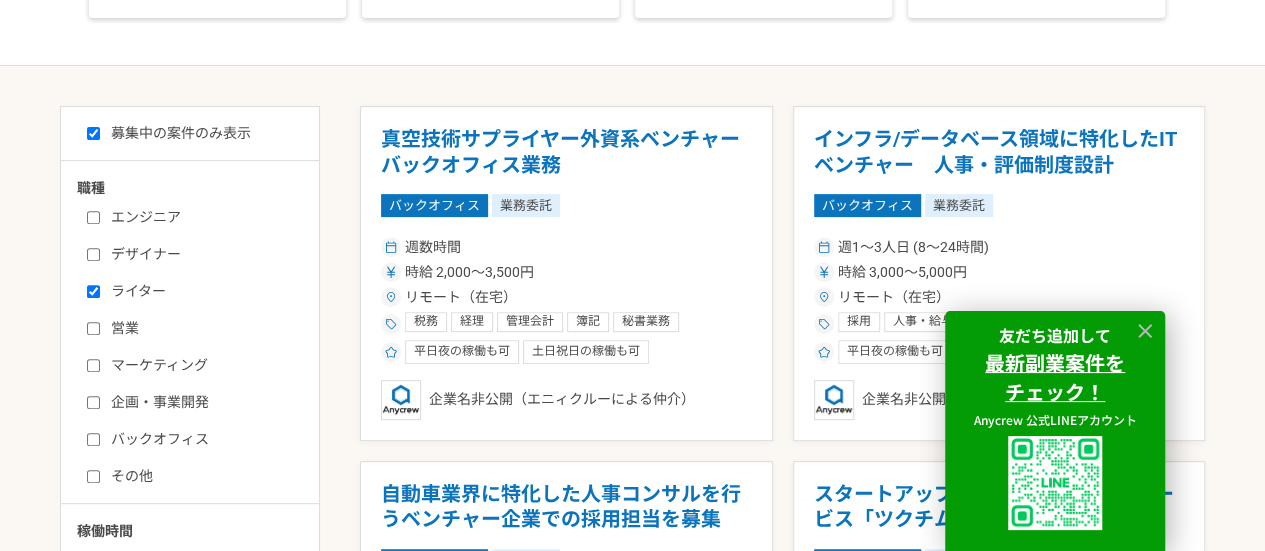 checkbox on "false" 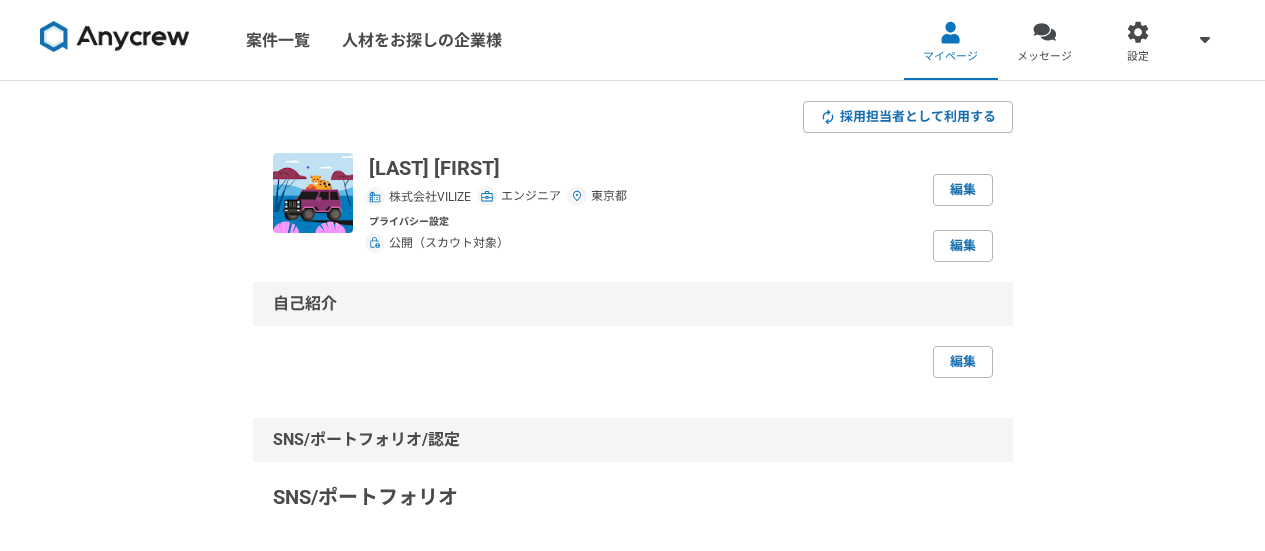 scroll, scrollTop: 0, scrollLeft: 0, axis: both 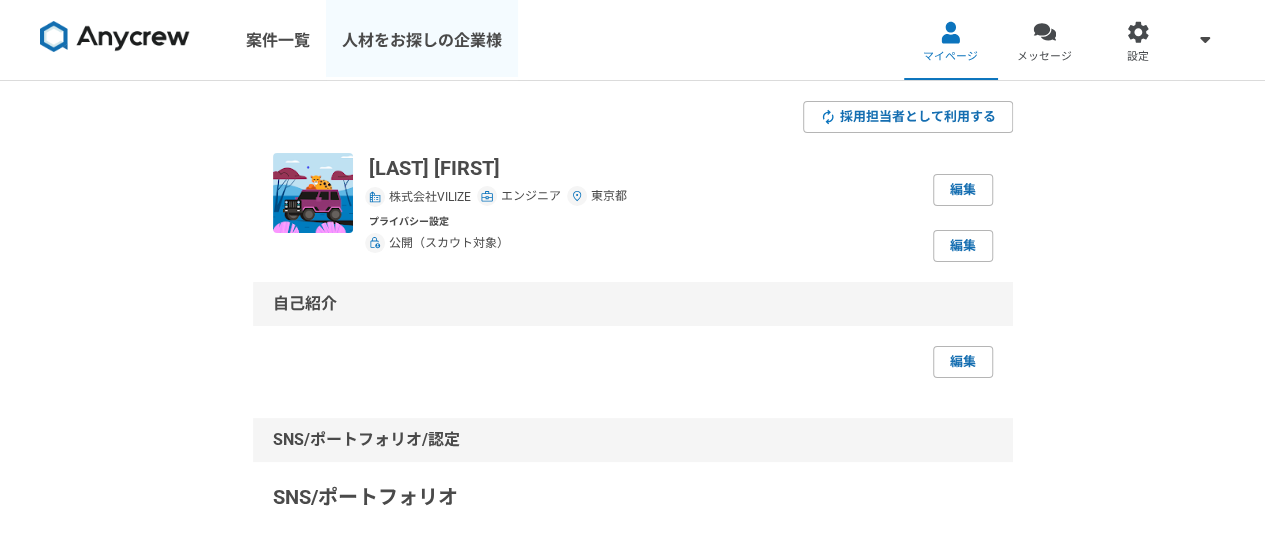 click on "人材をお探しの企業様" at bounding box center (422, 40) 